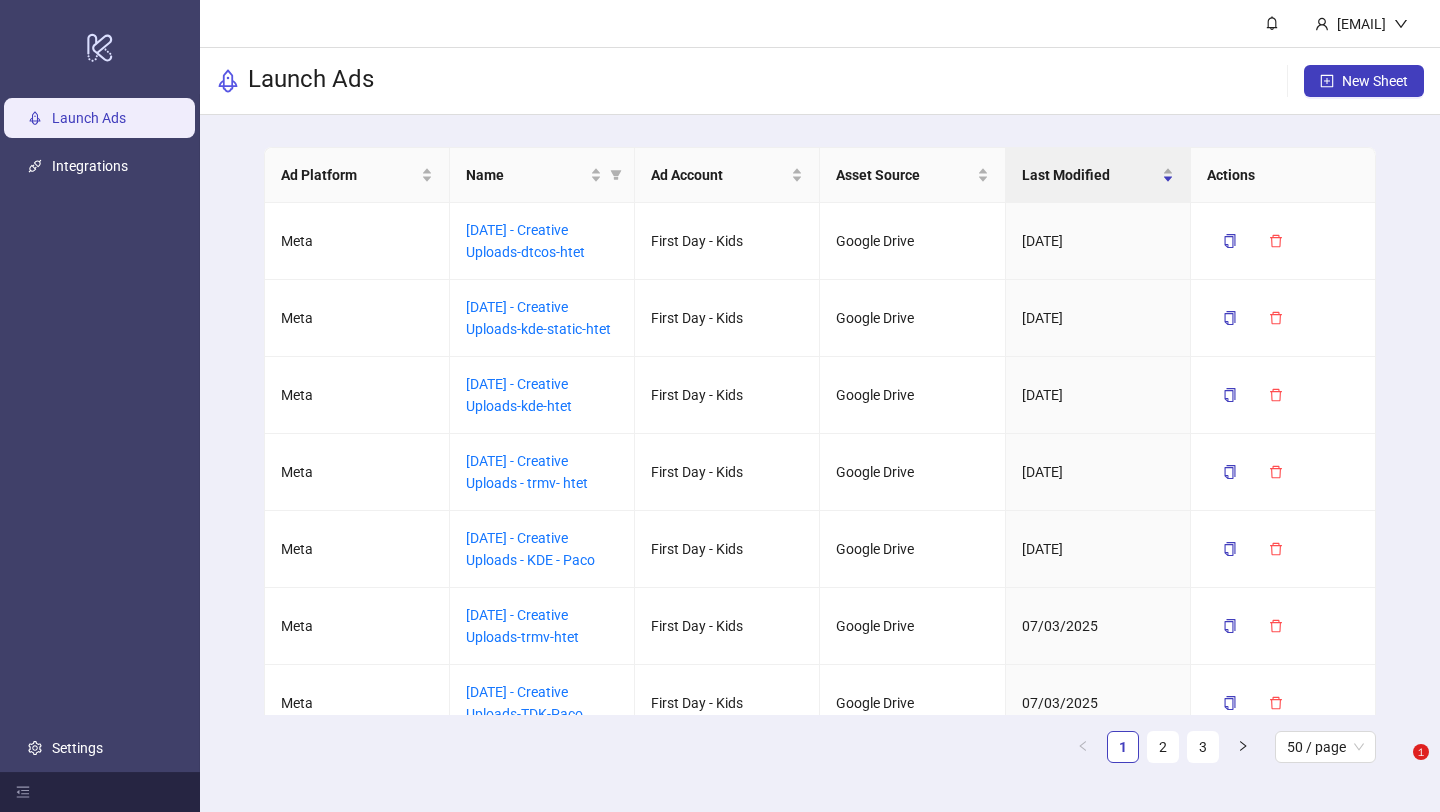 scroll, scrollTop: 0, scrollLeft: 0, axis: both 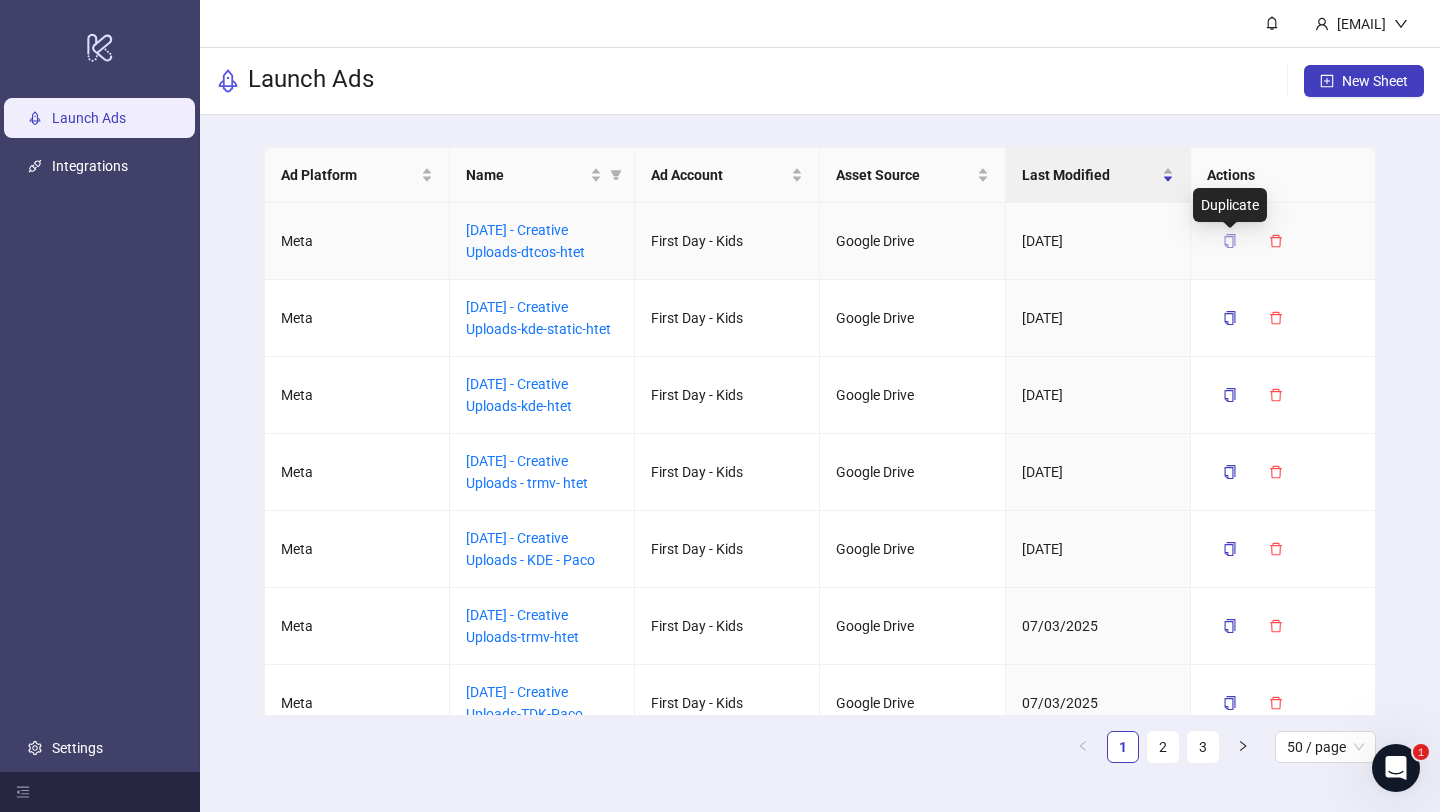 click at bounding box center [1230, 241] 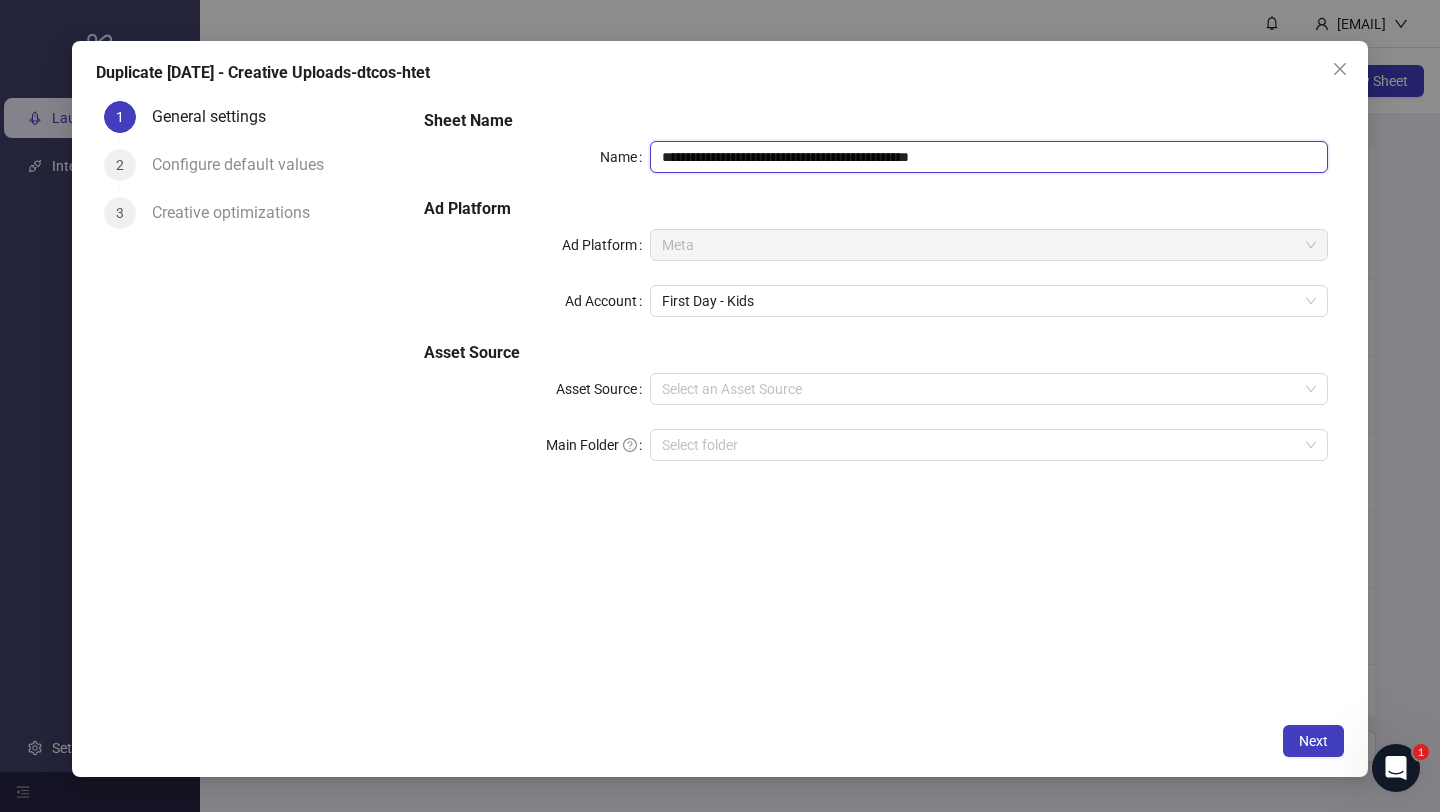 click on "**********" at bounding box center [989, 157] 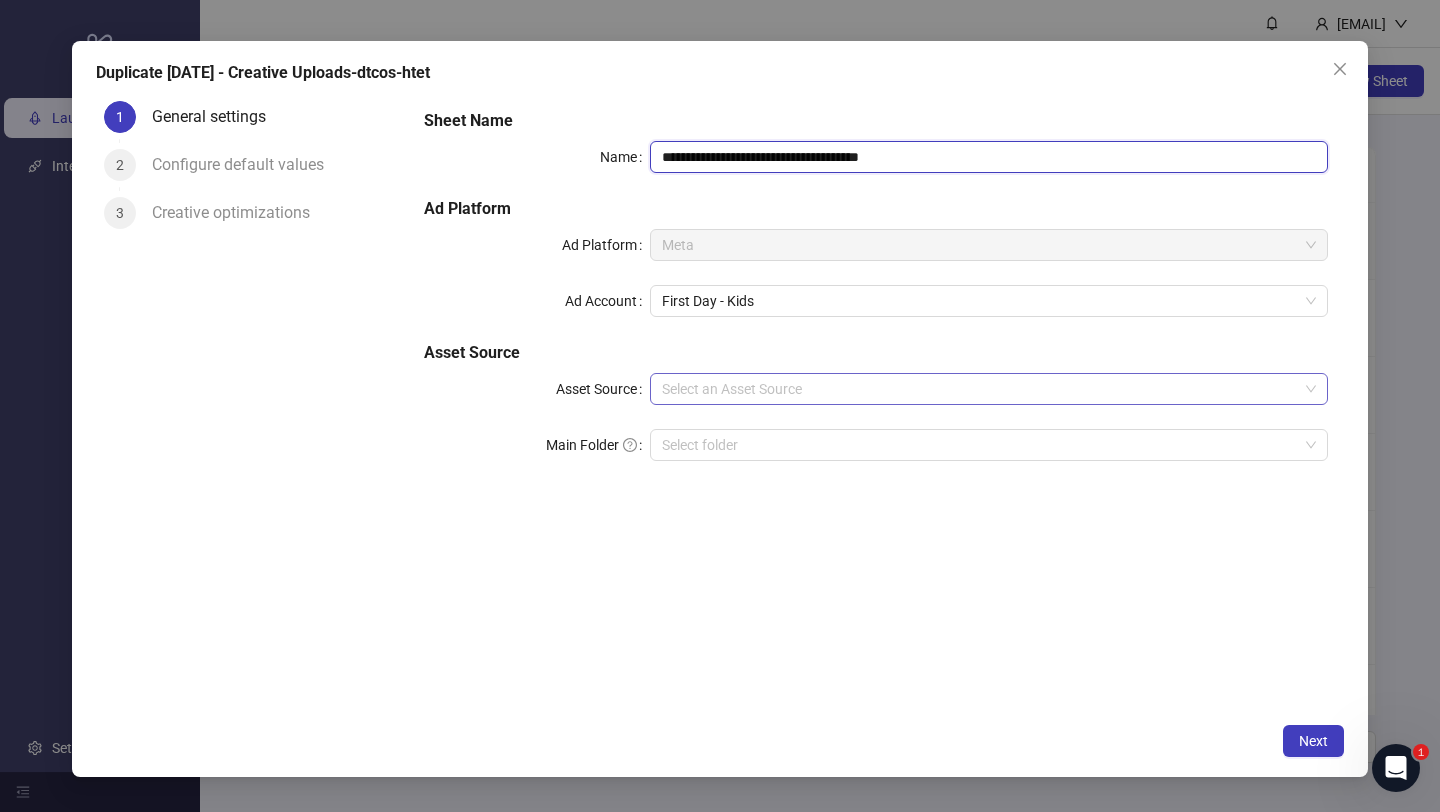 type on "**********" 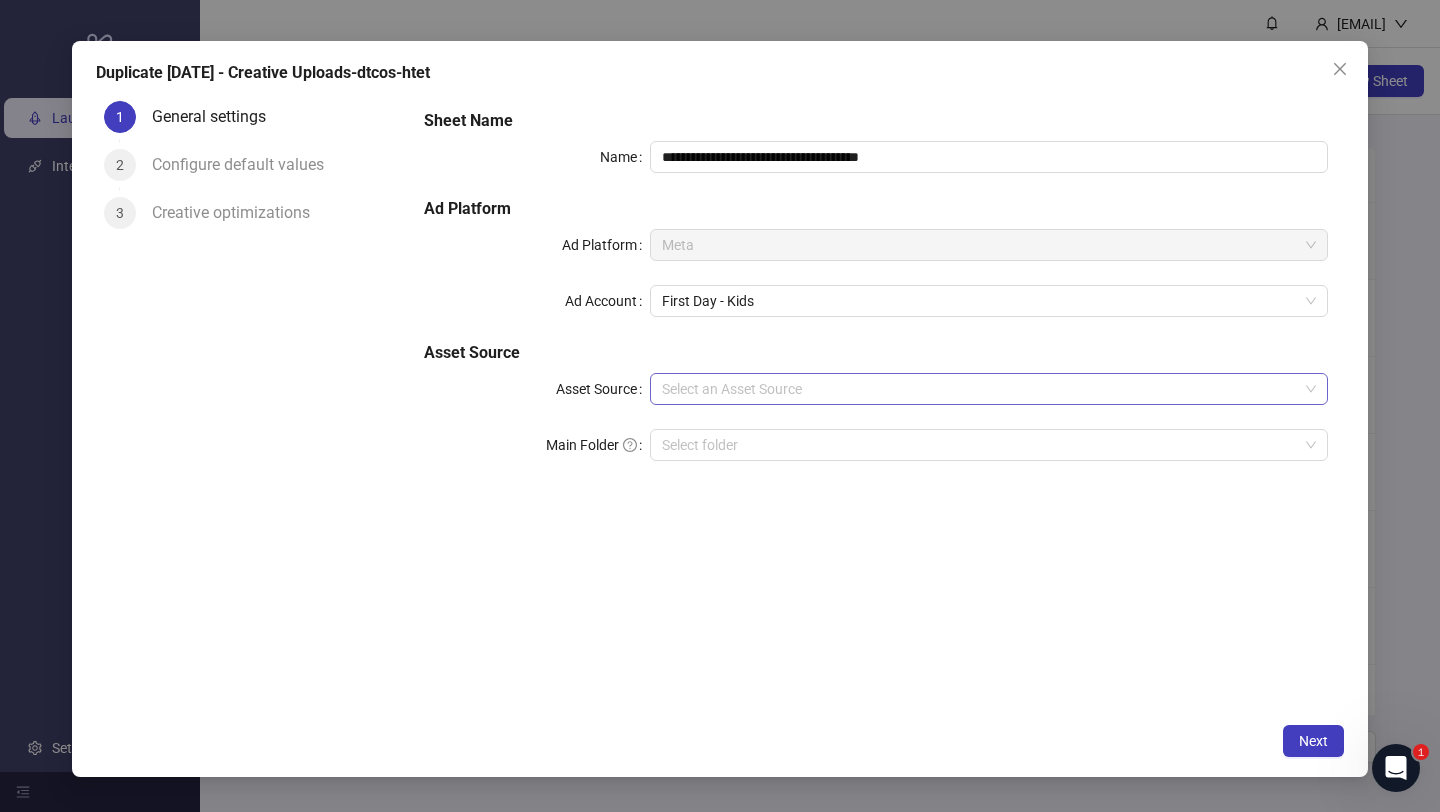 click on "Asset Source" at bounding box center (980, 389) 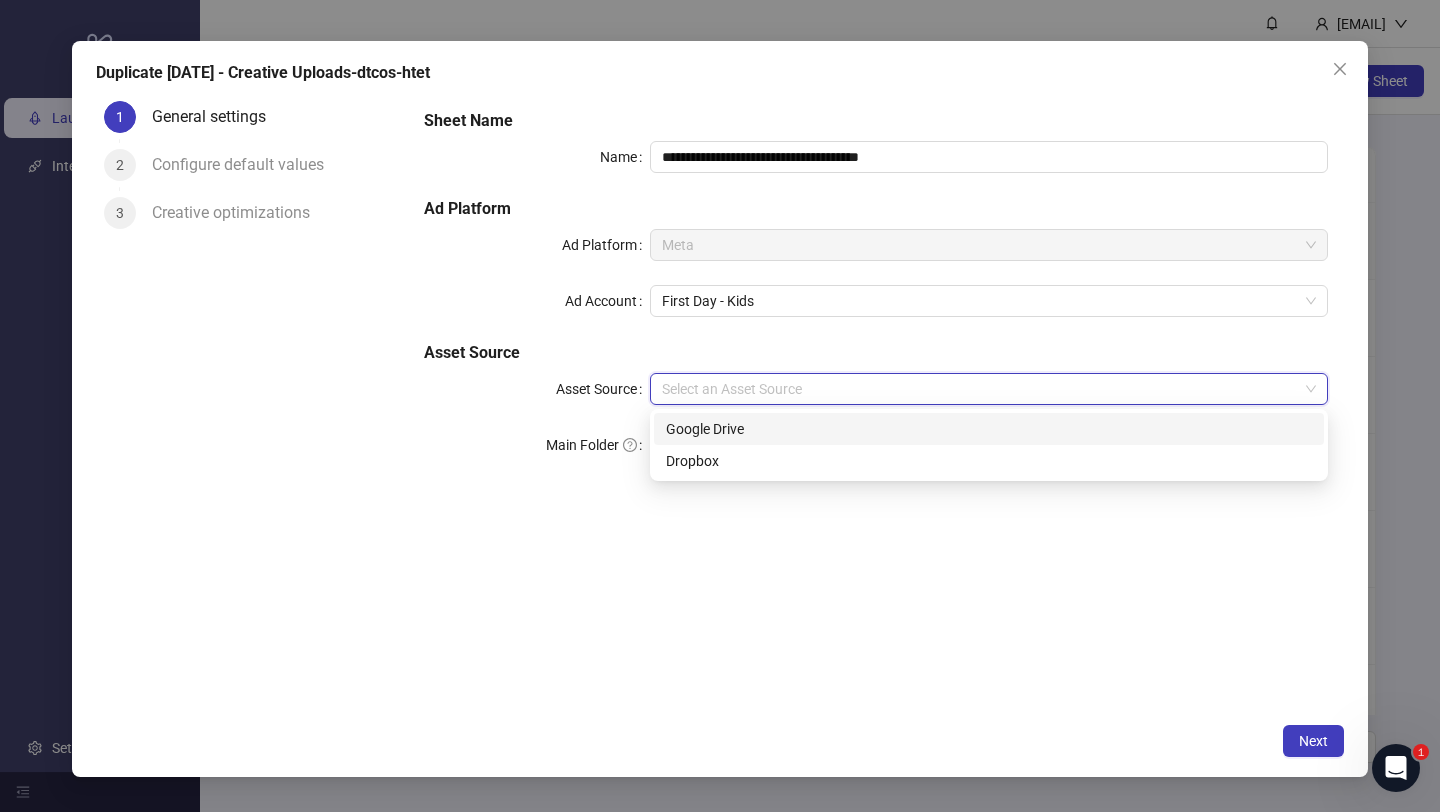 click on "Google Drive" at bounding box center [989, 429] 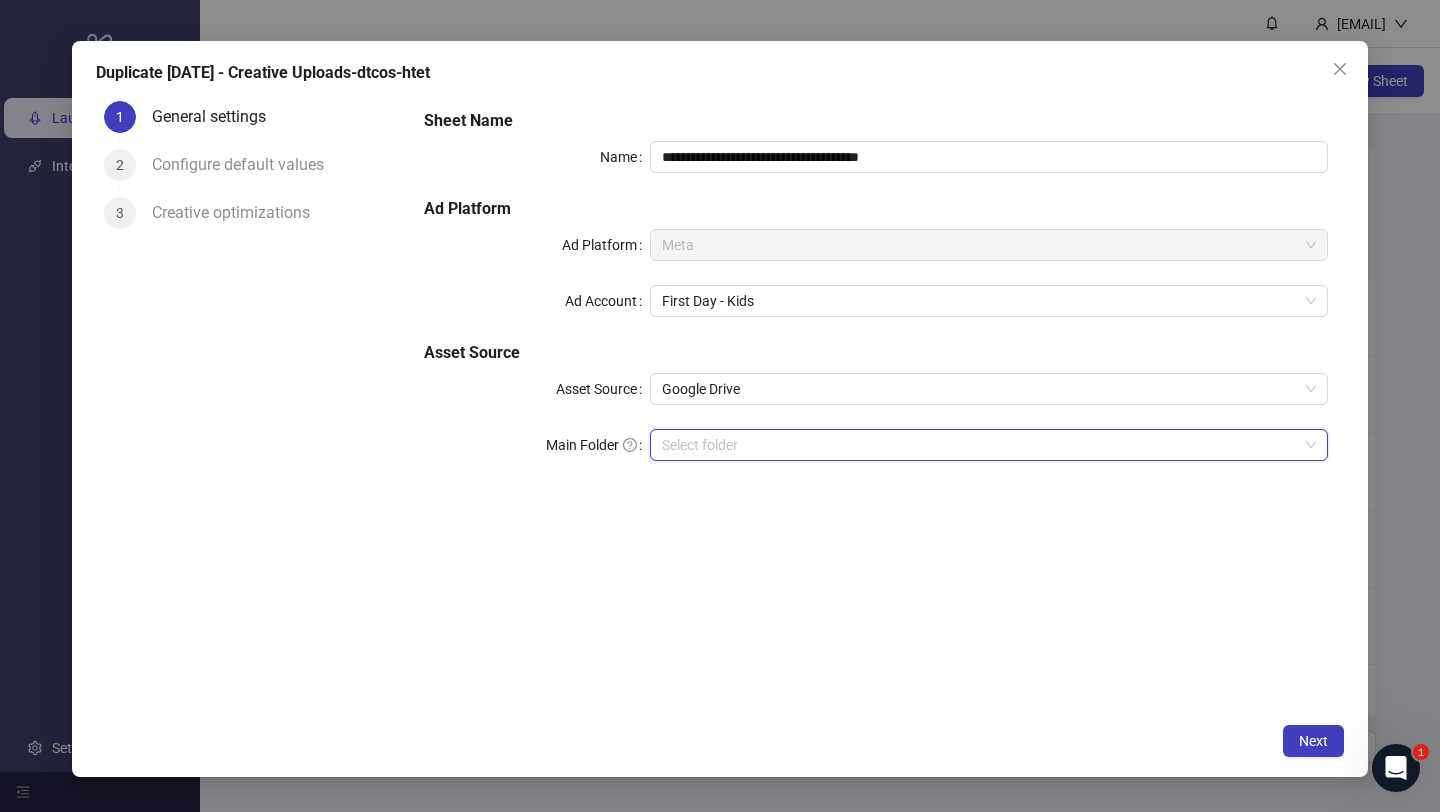 click on "Main Folder" at bounding box center (980, 445) 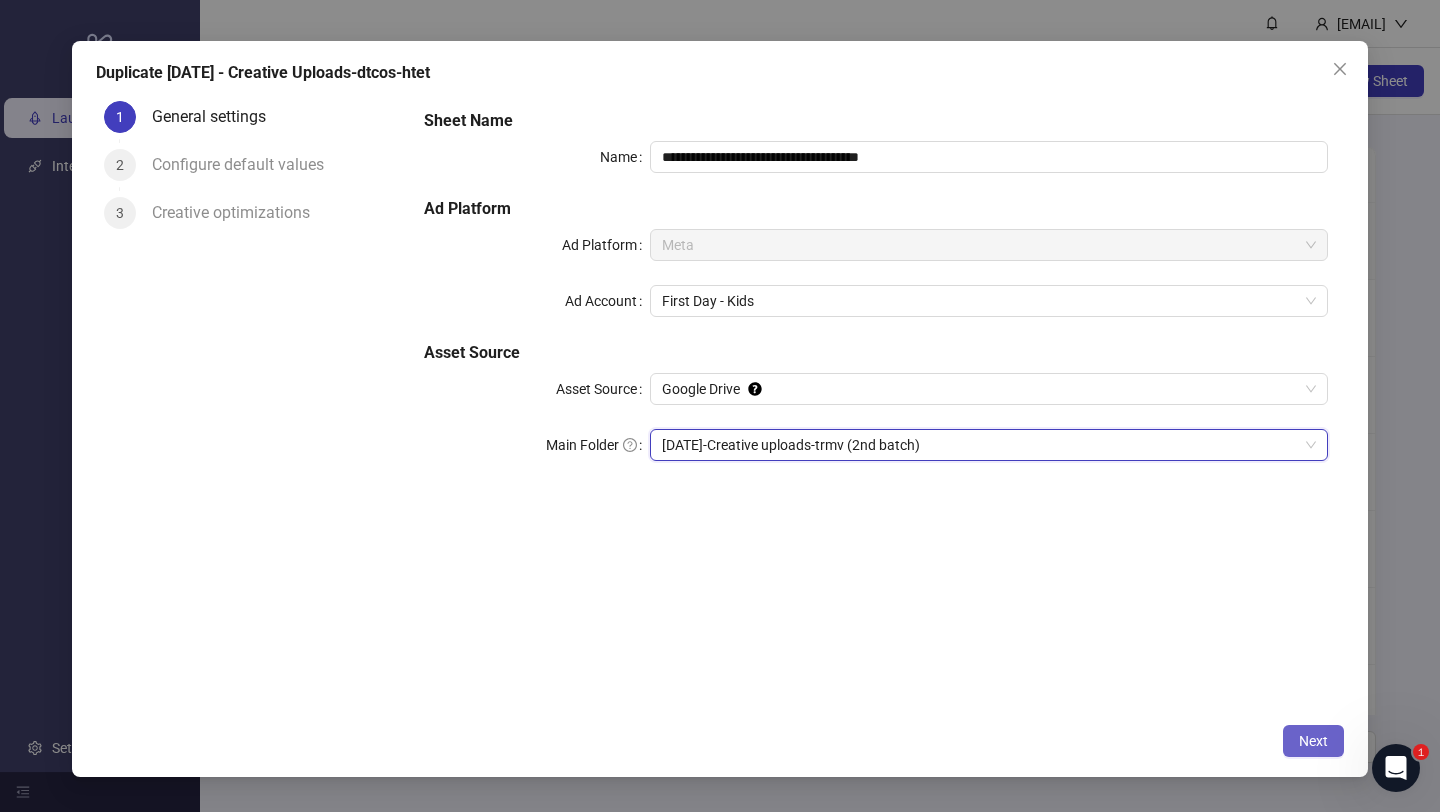 click on "Next" at bounding box center (1313, 741) 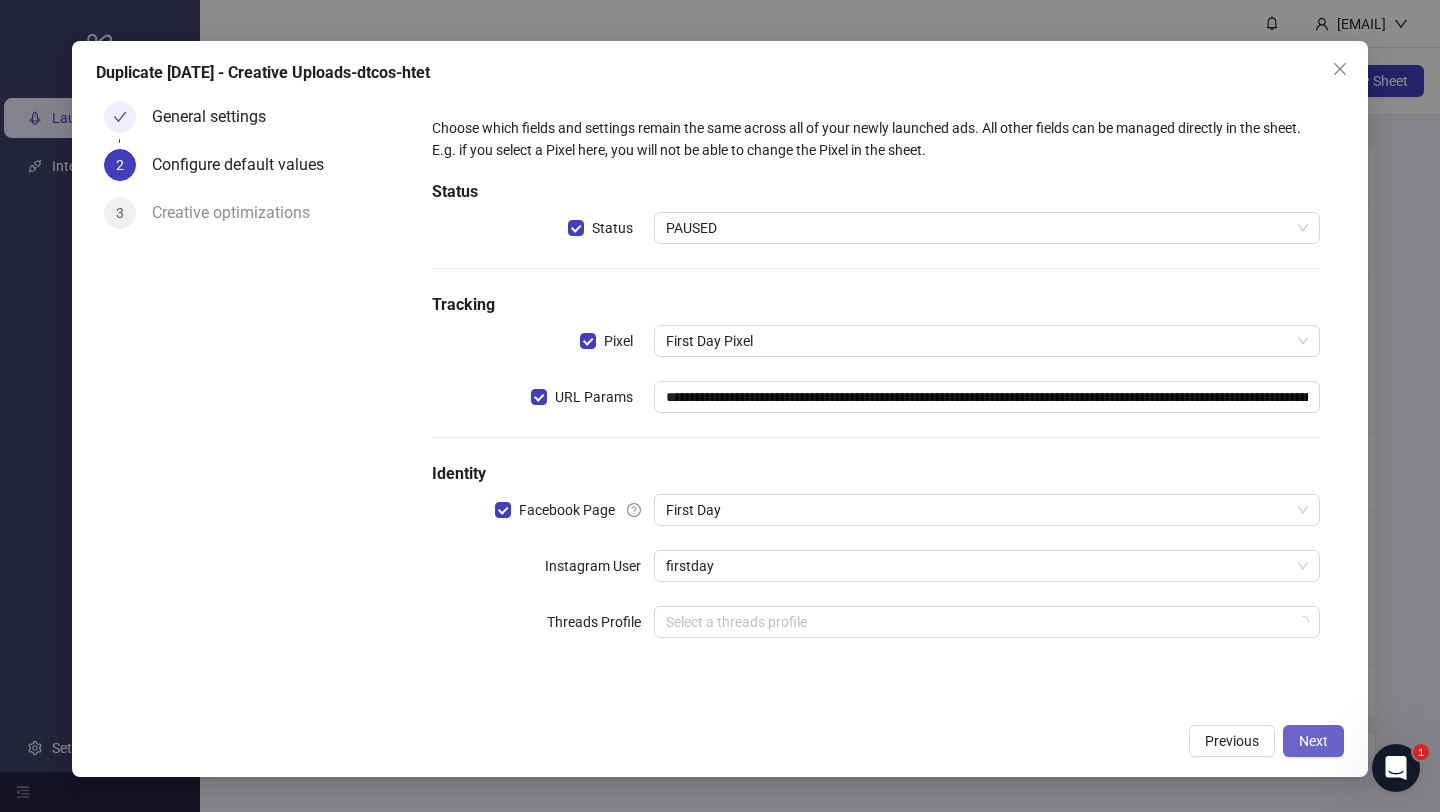 click on "Next" at bounding box center [1313, 741] 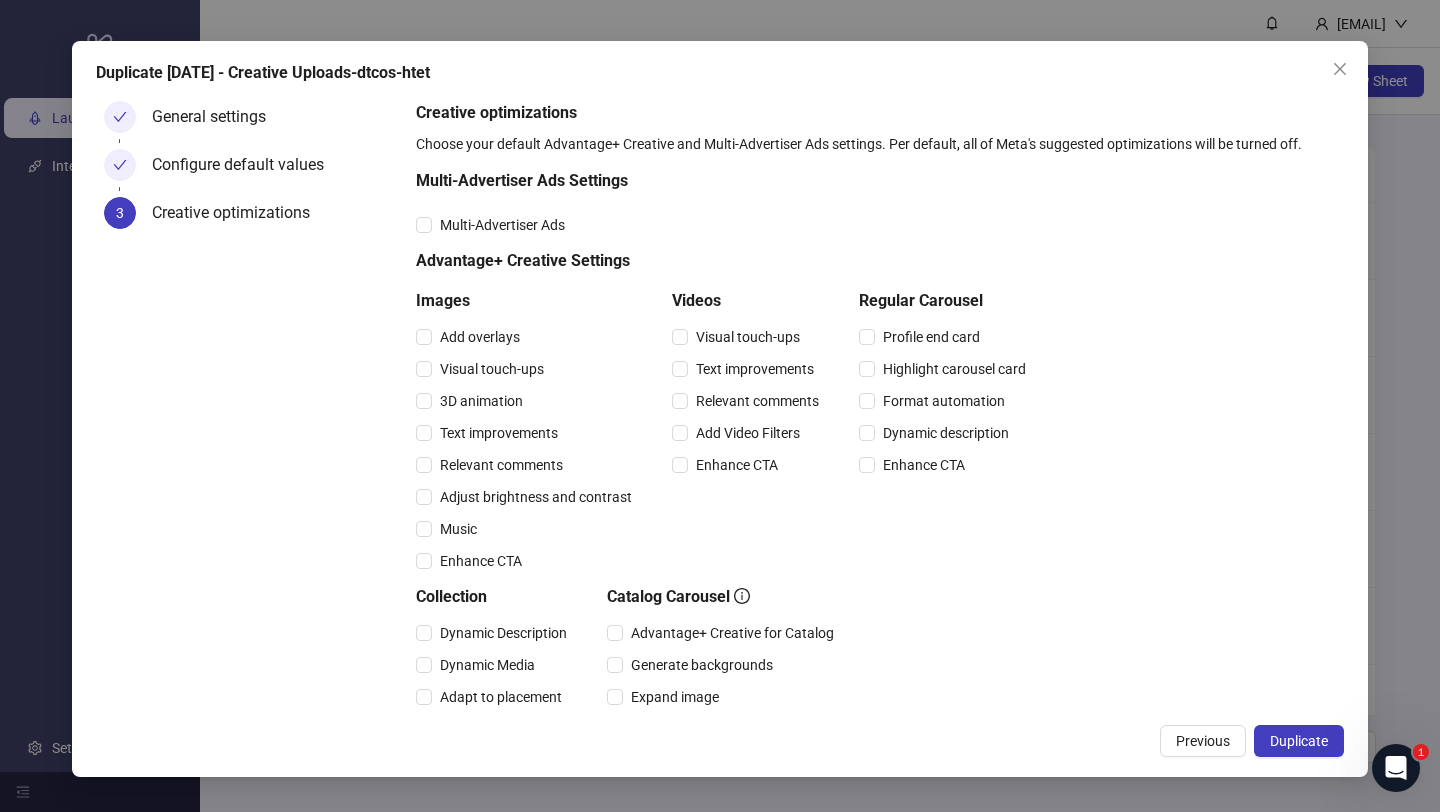 scroll, scrollTop: 207, scrollLeft: 0, axis: vertical 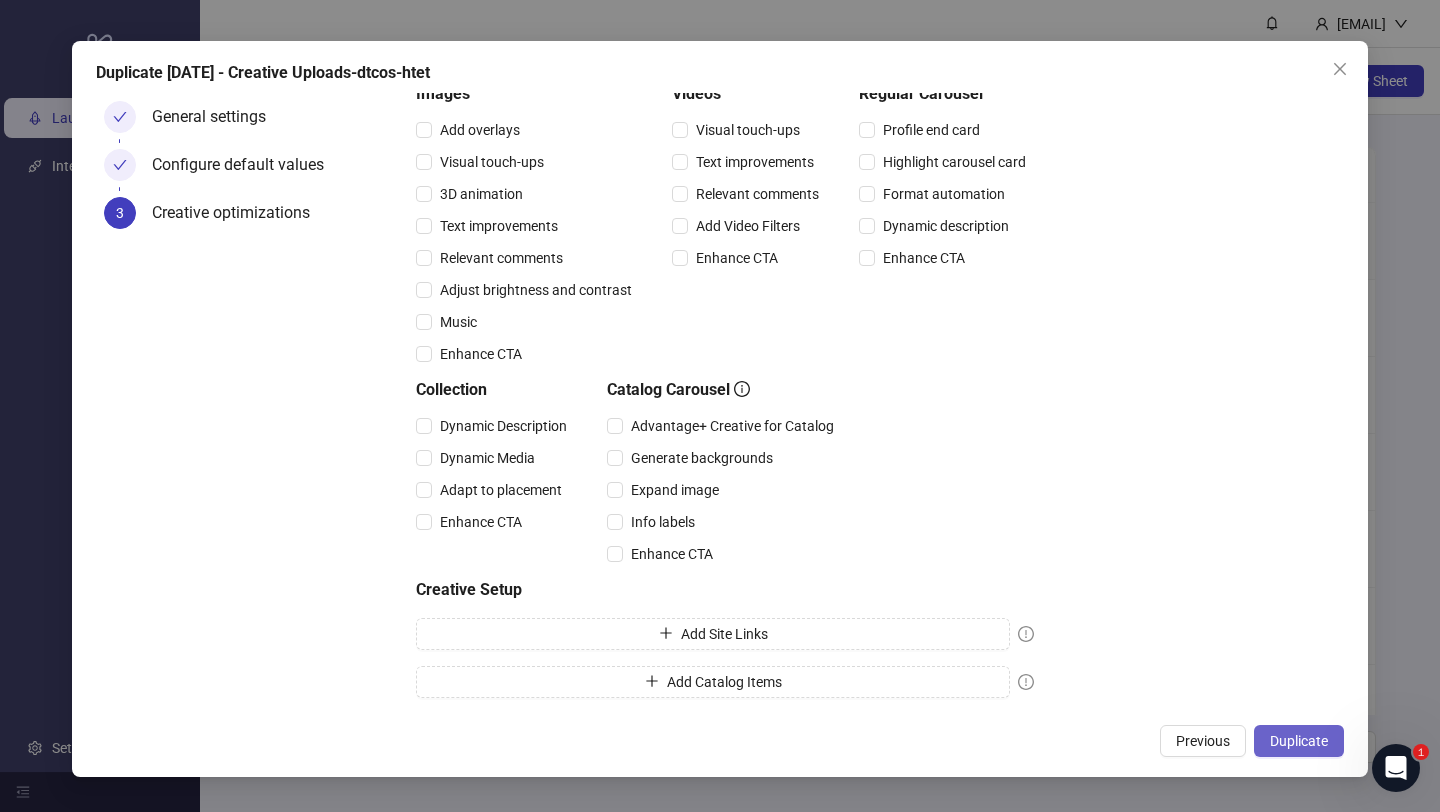 click on "Duplicate" at bounding box center [1299, 741] 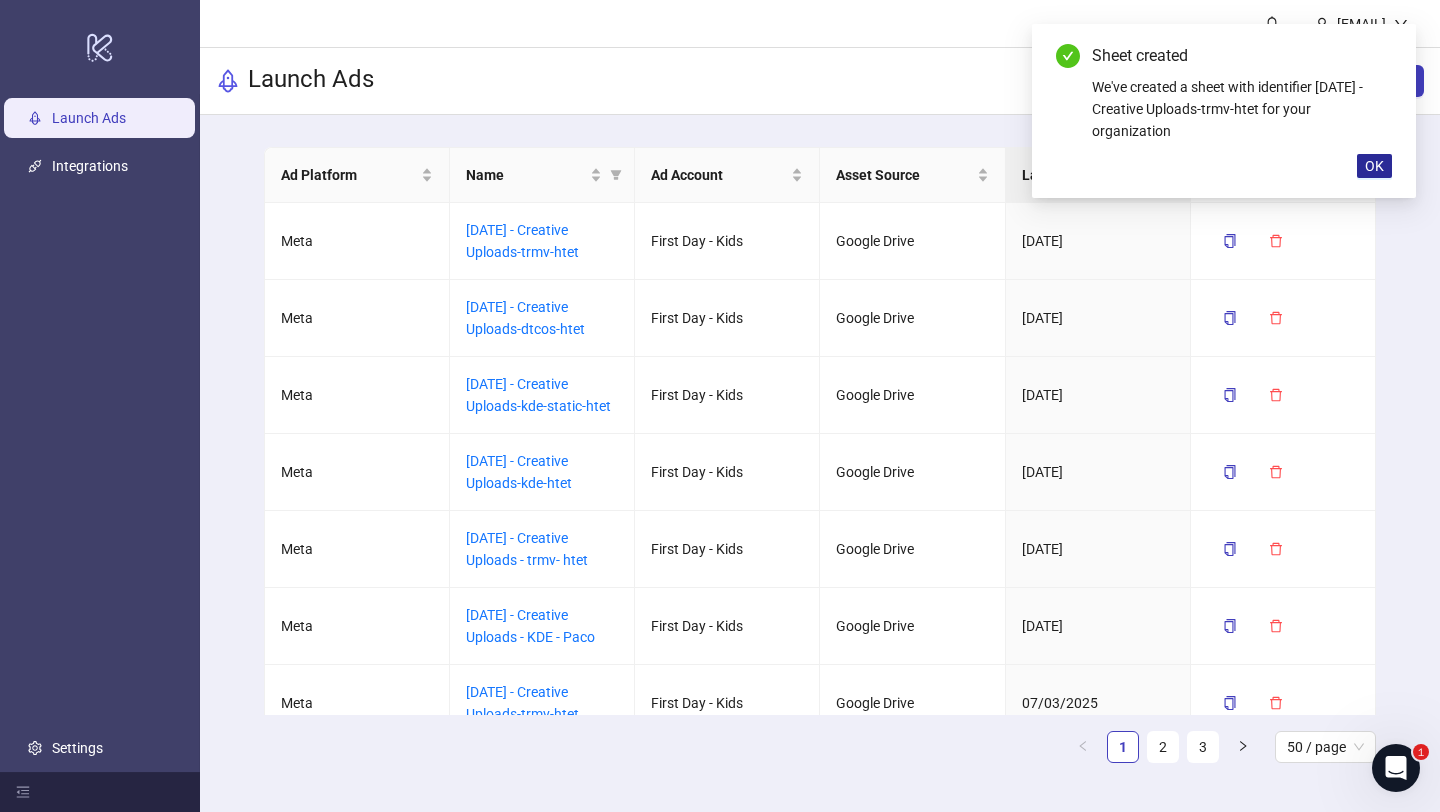 click on "OK" at bounding box center [1374, 166] 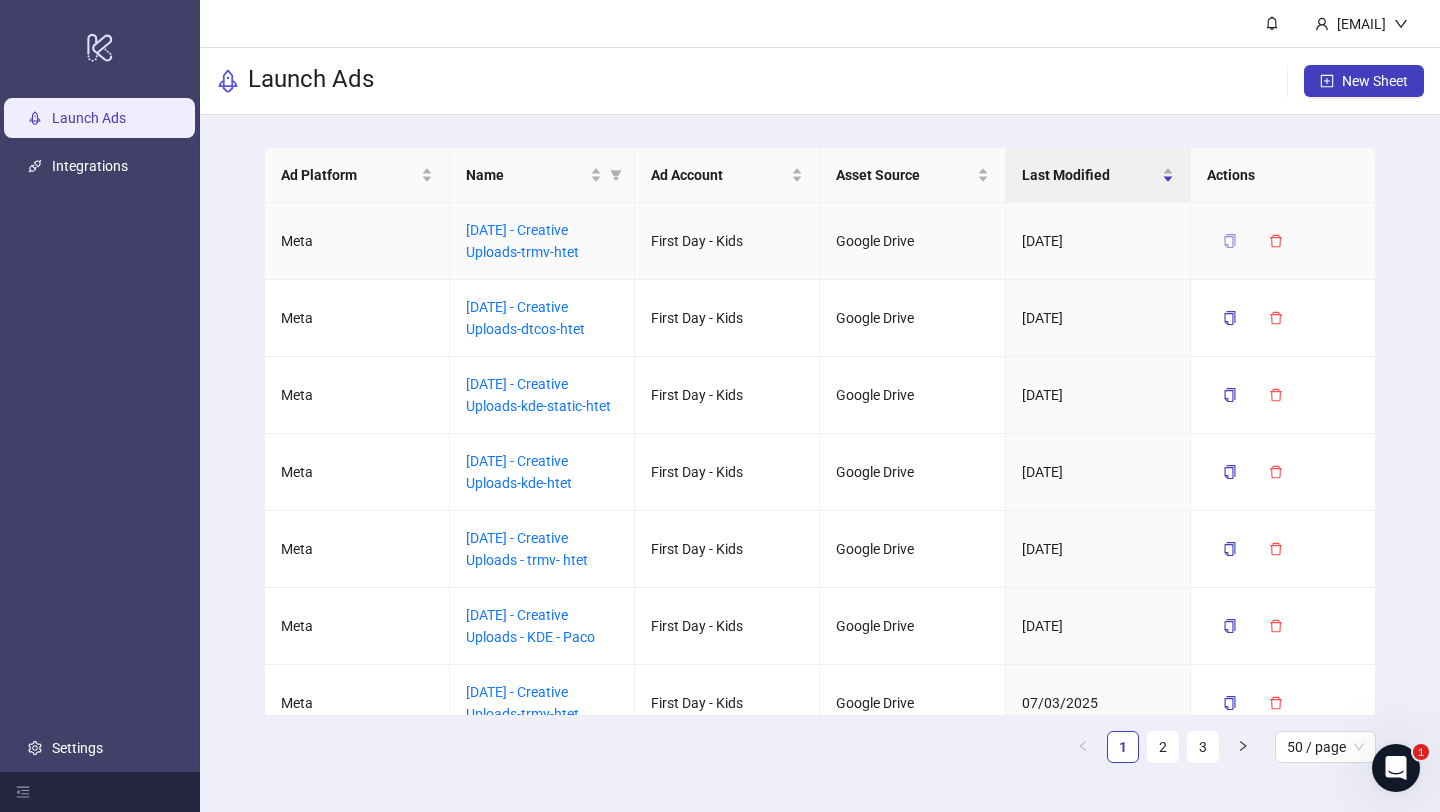 click at bounding box center [1230, 241] 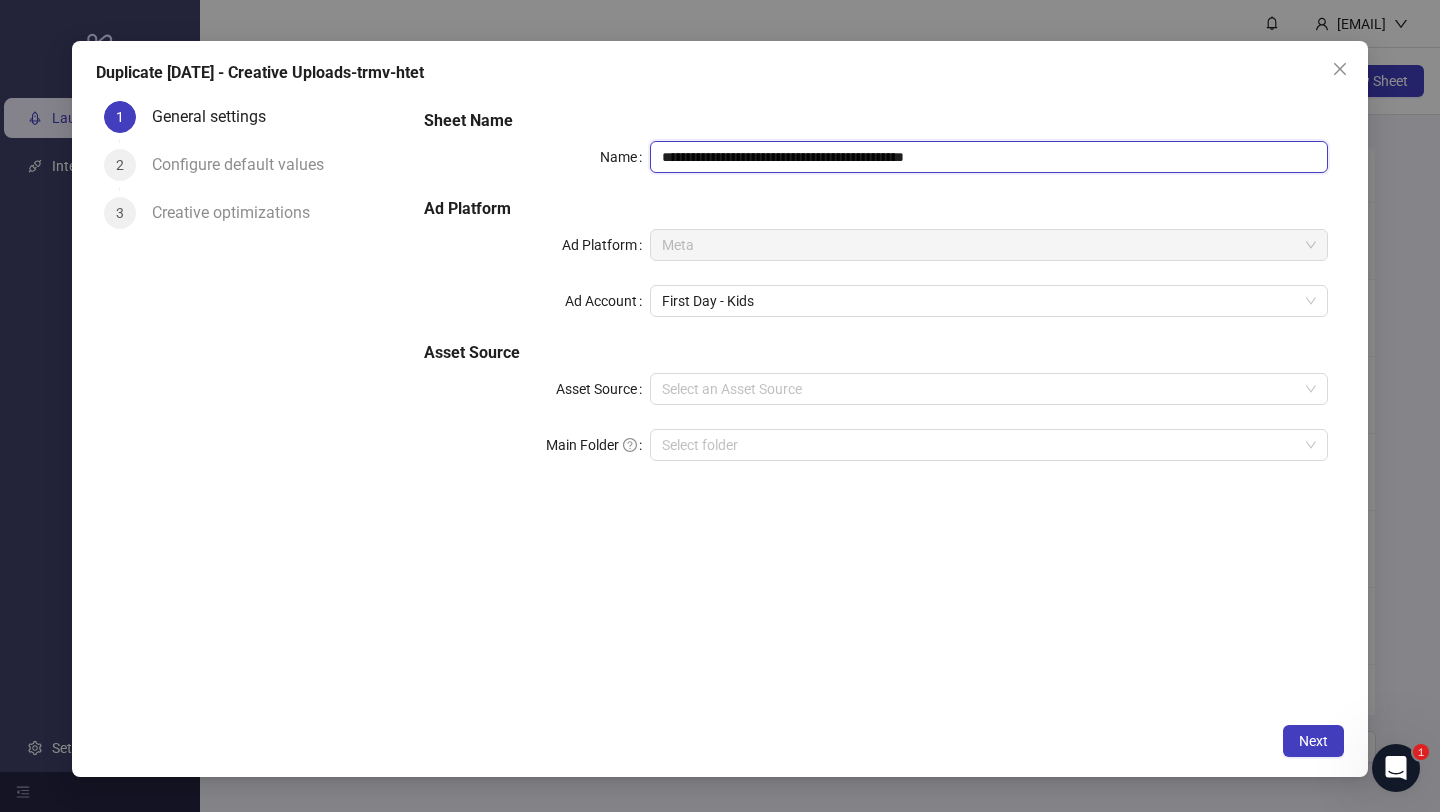 click on "**********" at bounding box center (989, 157) 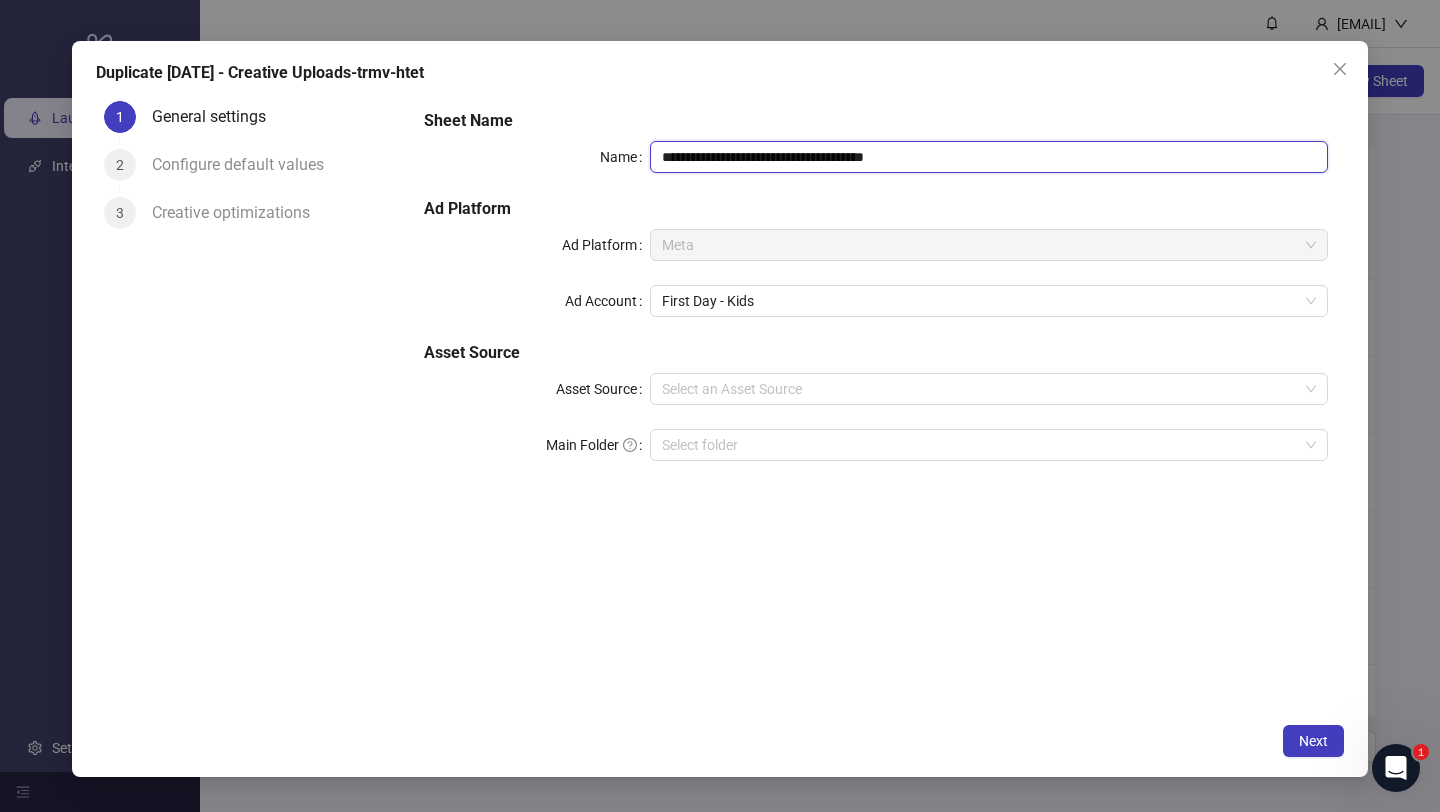 click on "**********" at bounding box center [989, 157] 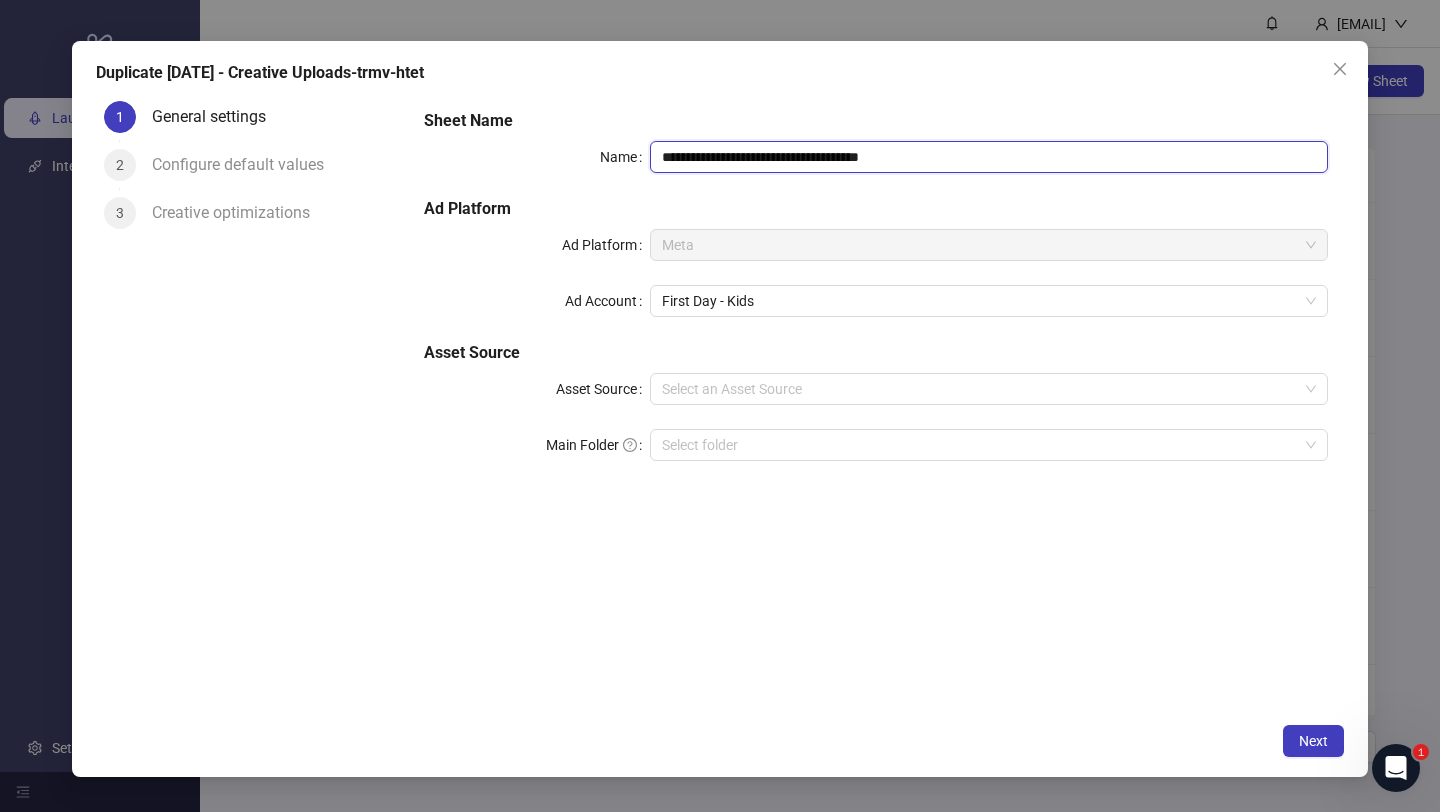 click on "**********" at bounding box center (989, 157) 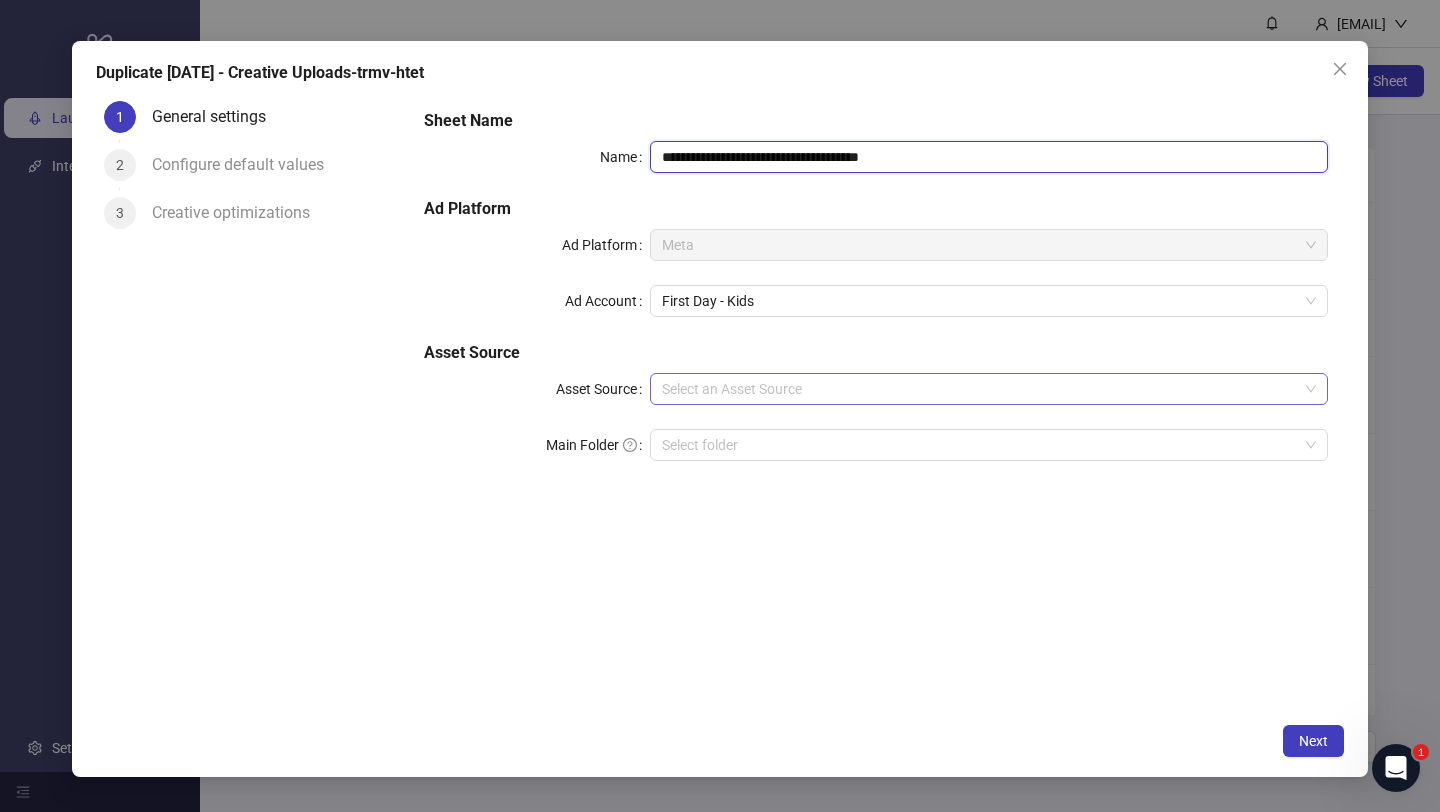 type on "**********" 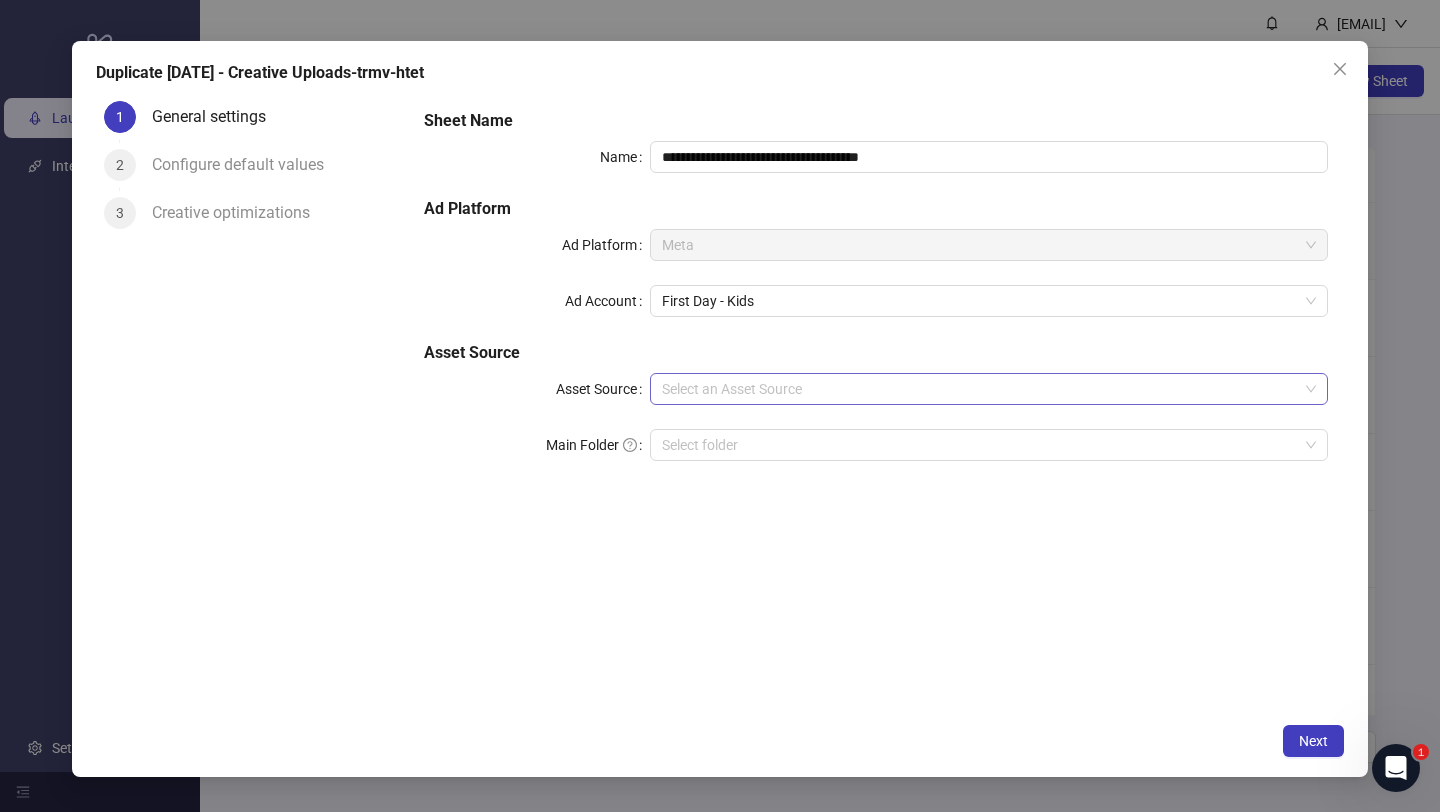 click on "Asset Source" at bounding box center [980, 389] 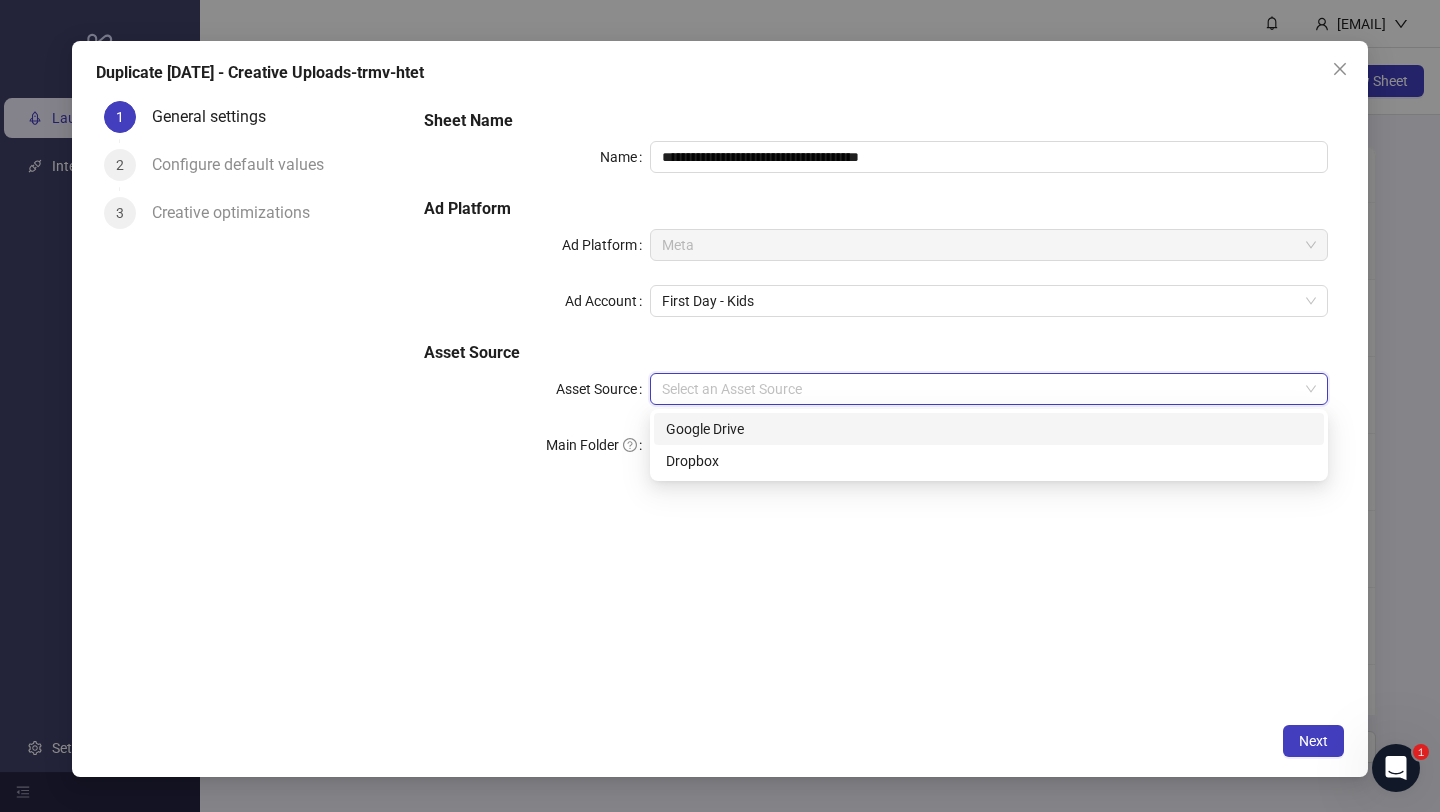 click on "Google Drive" at bounding box center [989, 429] 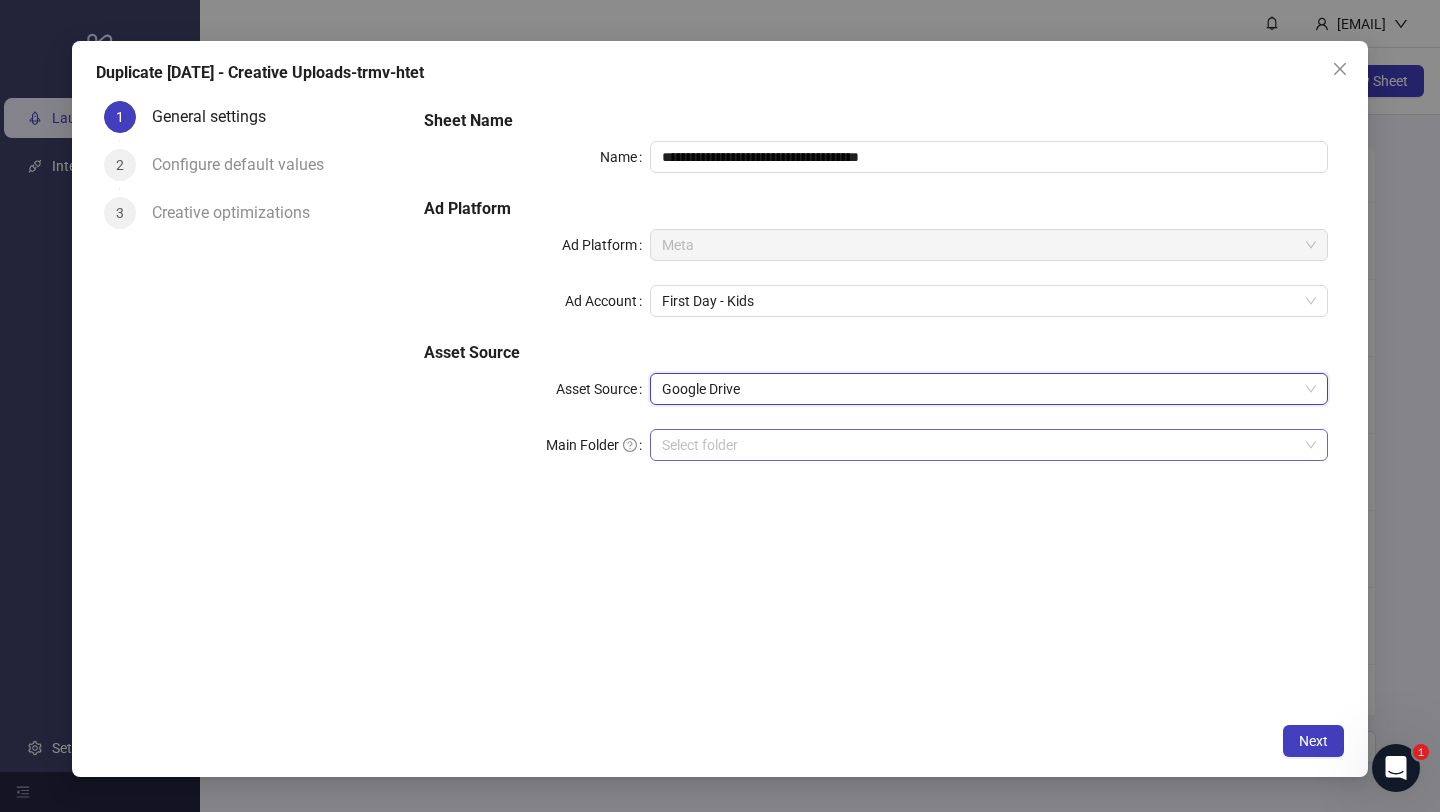 click on "Main Folder" at bounding box center (980, 445) 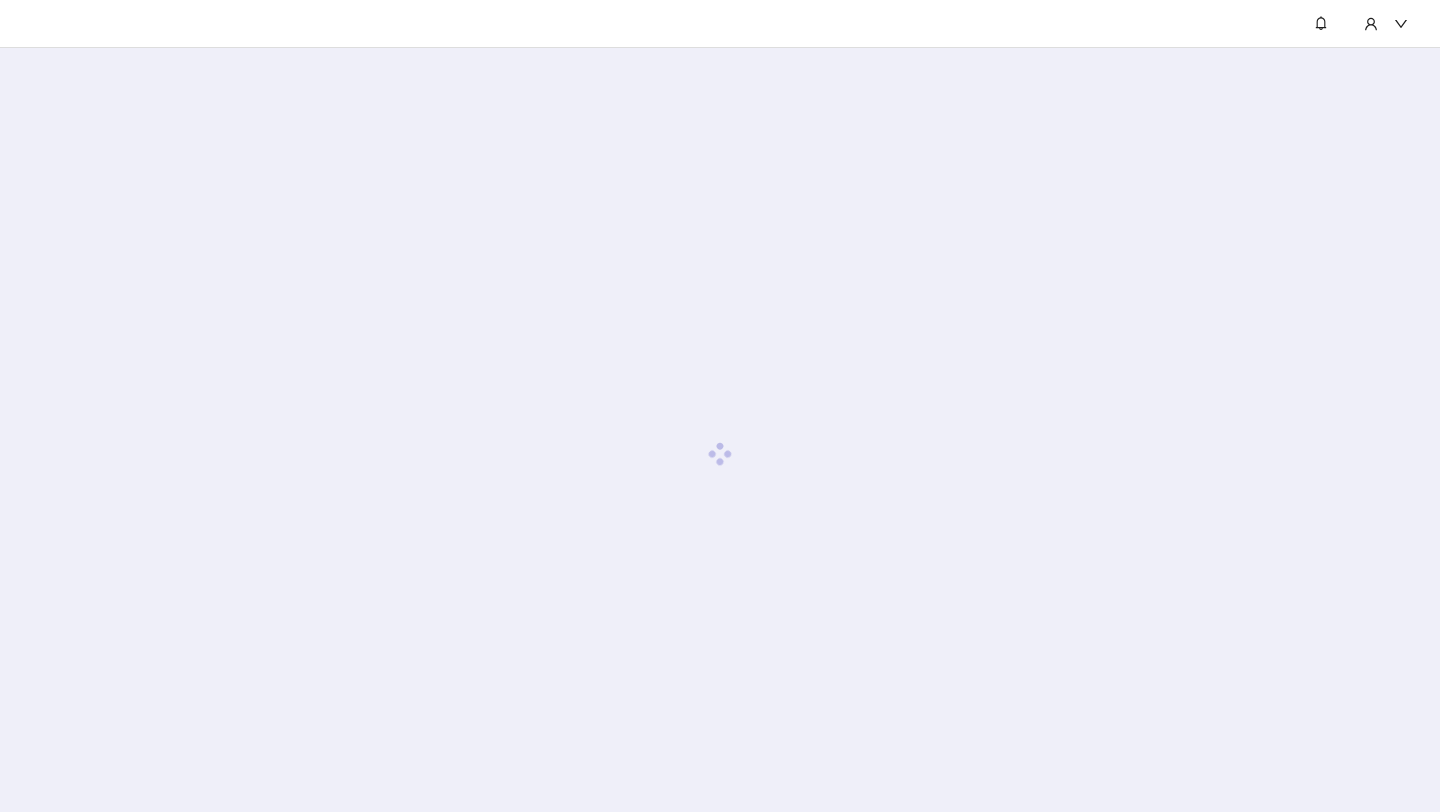 scroll, scrollTop: 0, scrollLeft: 0, axis: both 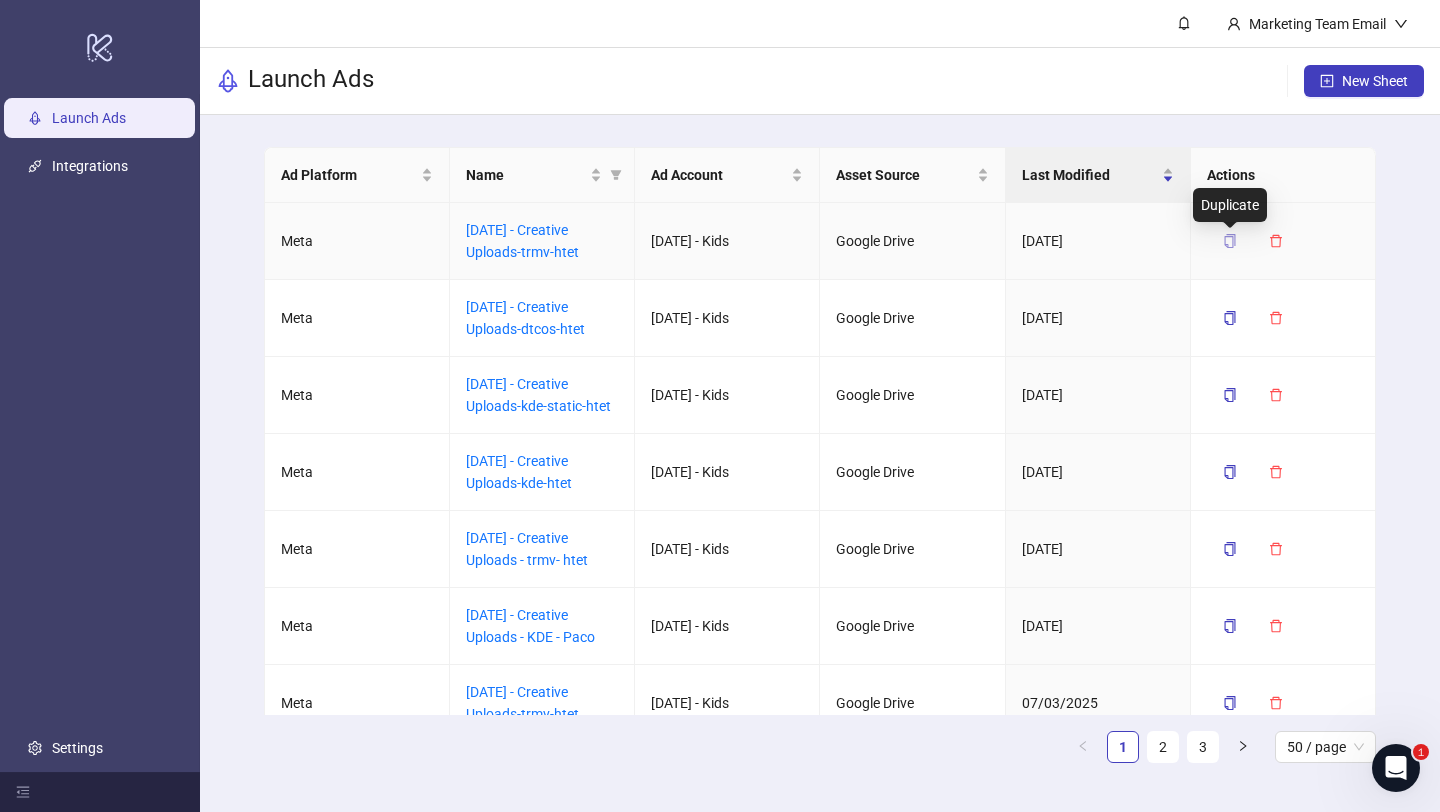click at bounding box center (1230, 241) 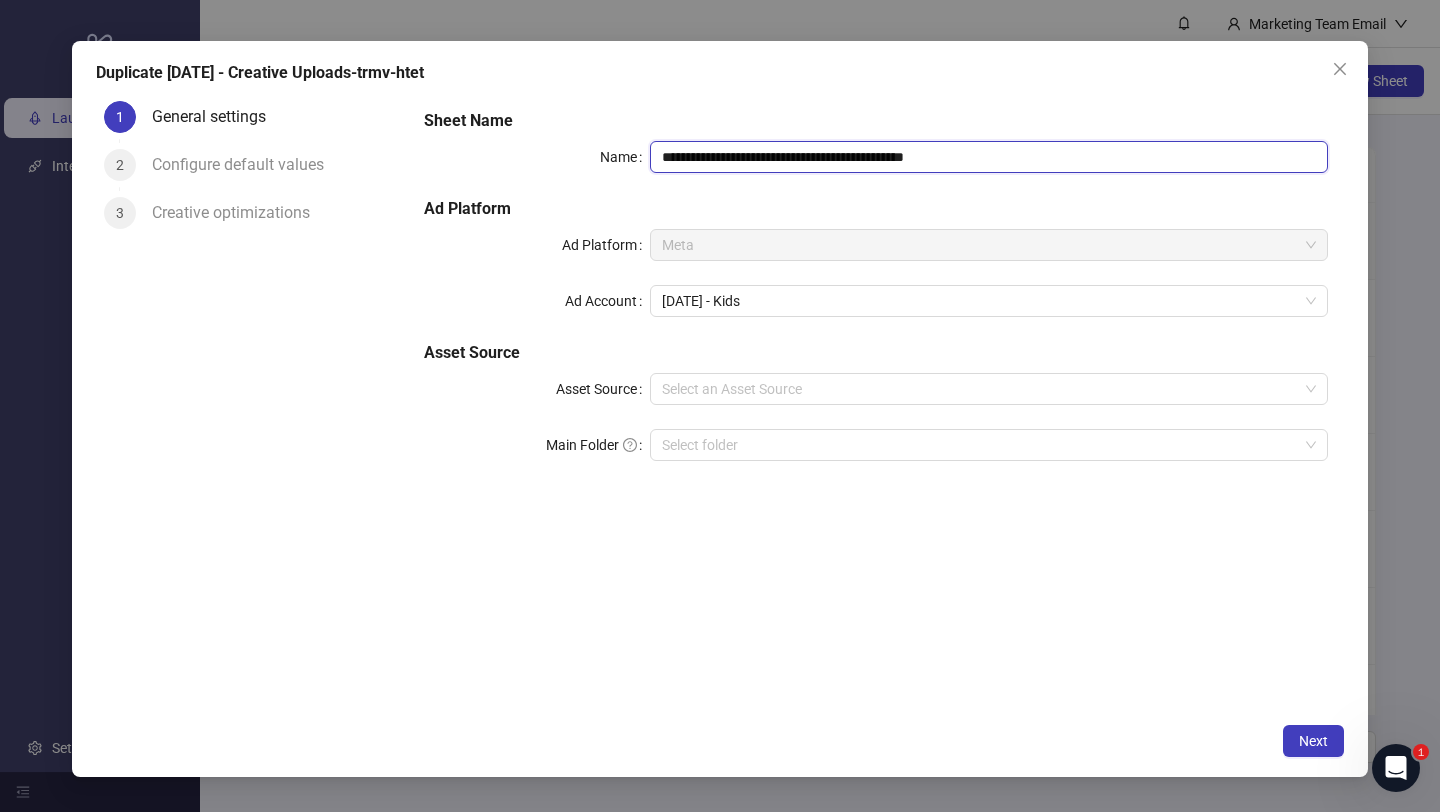 click on "**********" at bounding box center [989, 157] 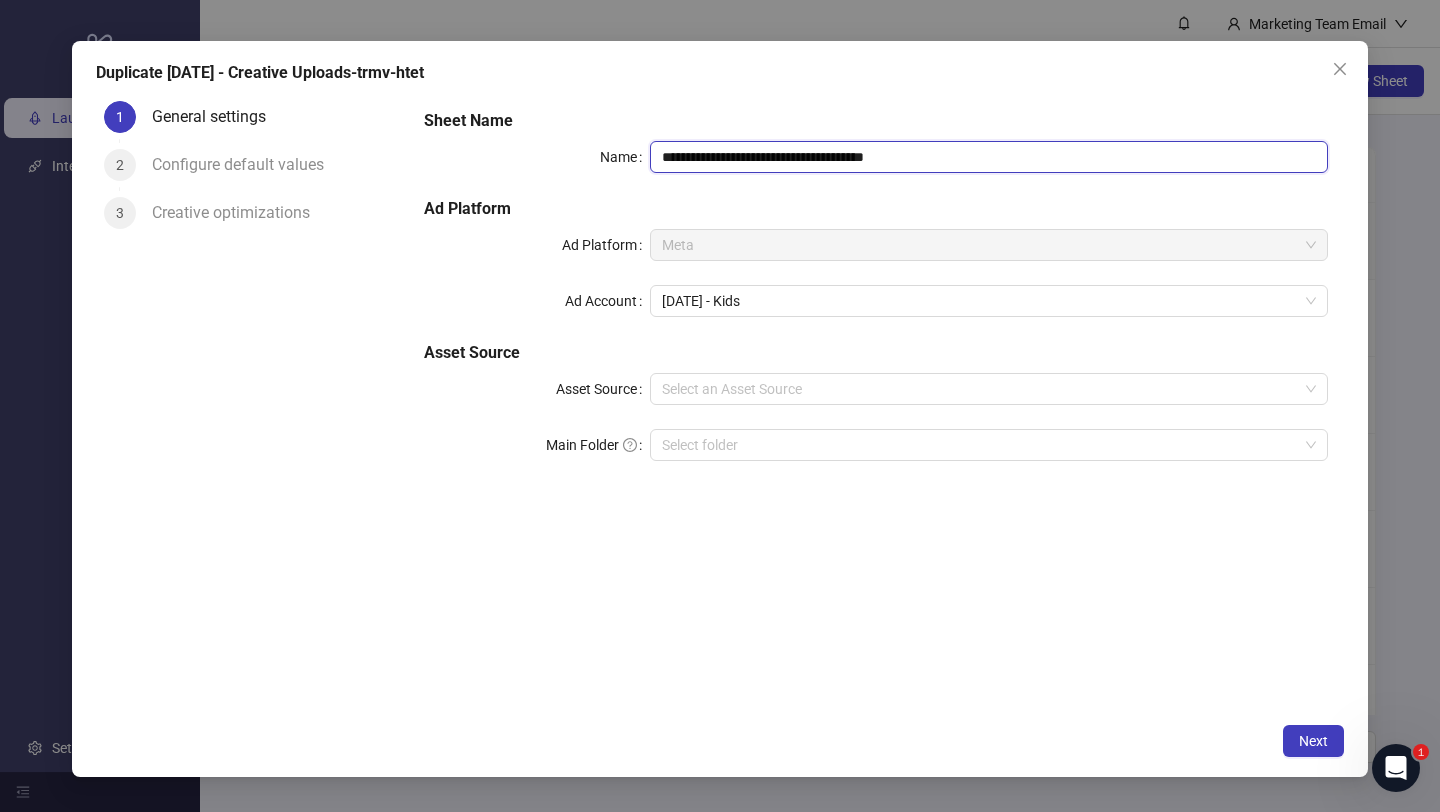 click on "**********" at bounding box center (989, 157) 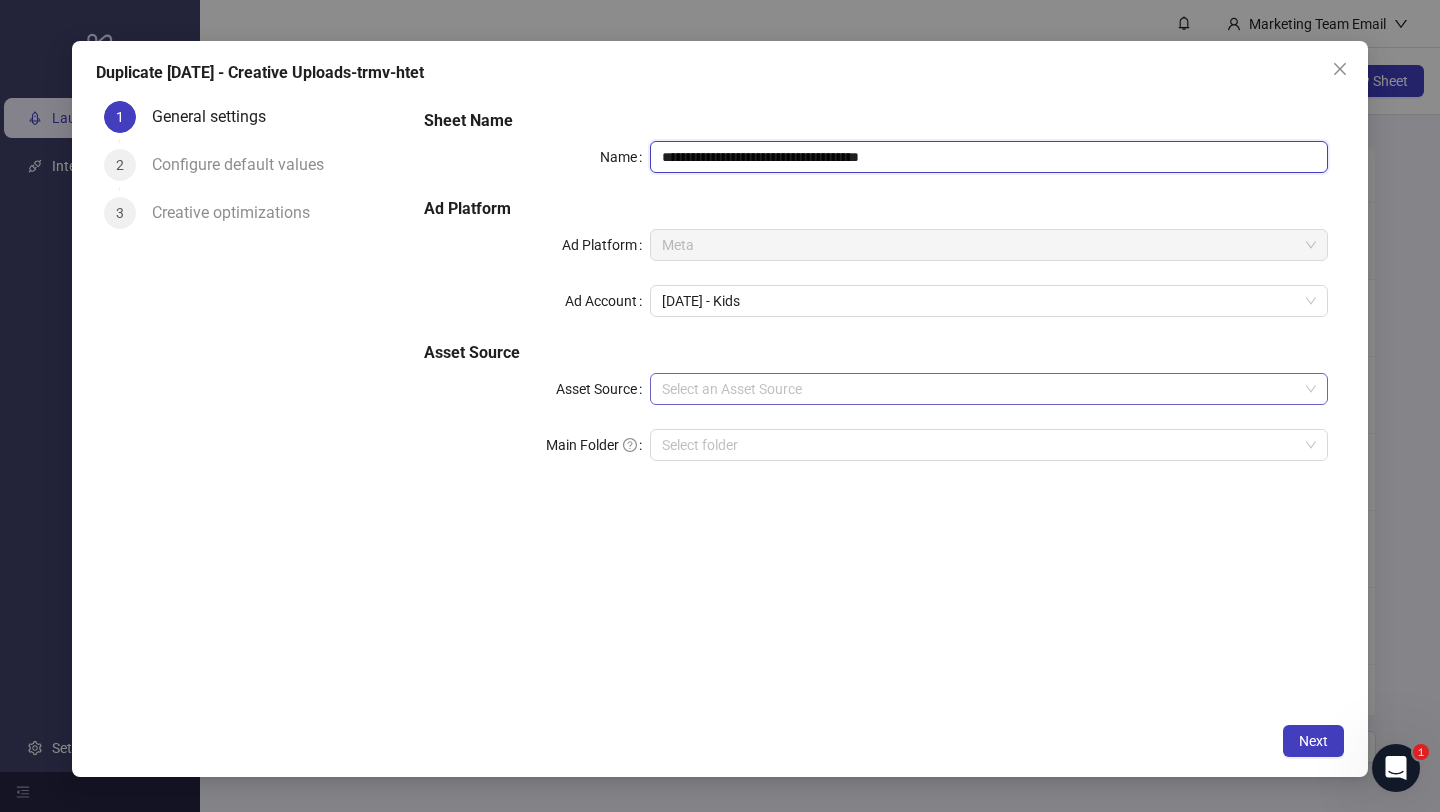 type on "**********" 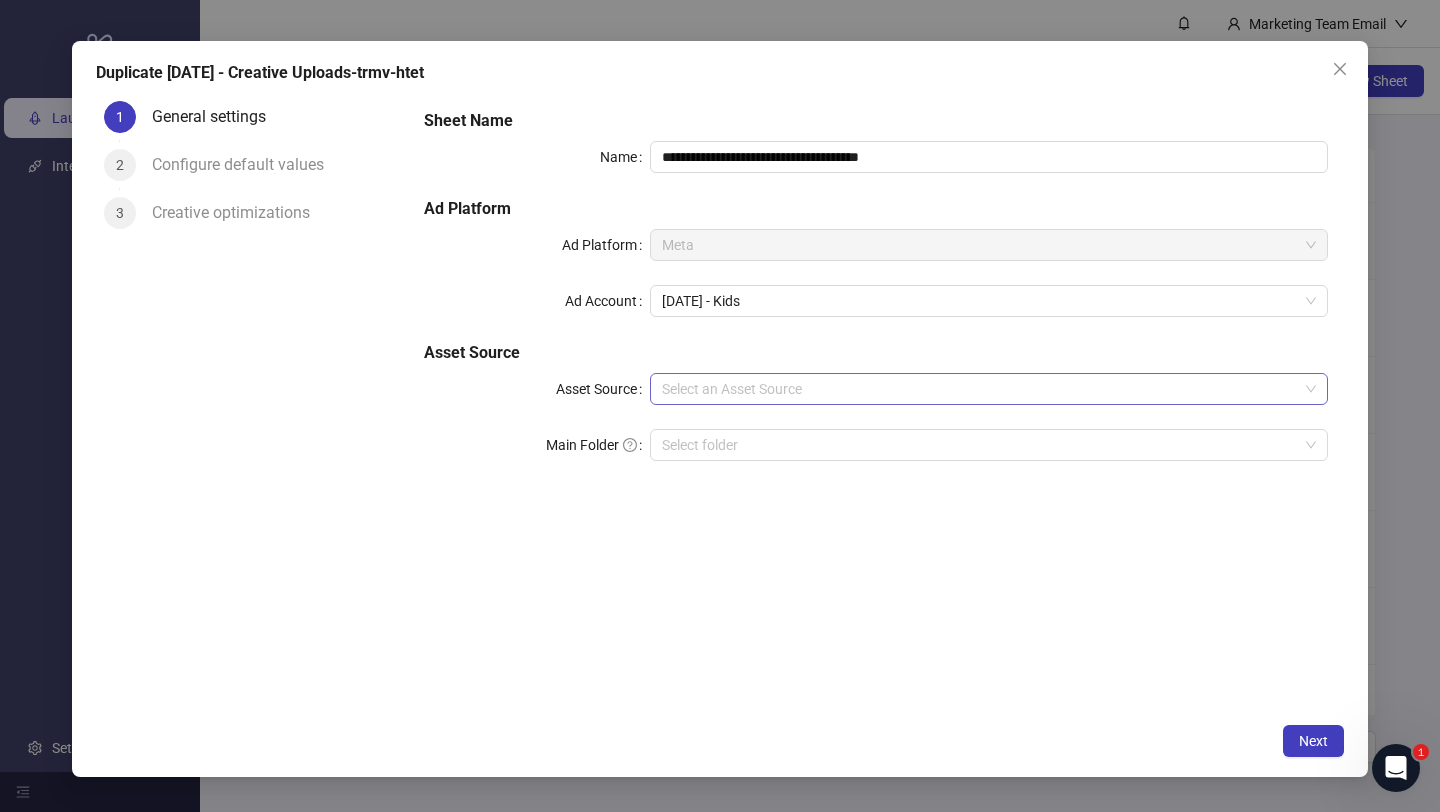 click on "Asset Source" at bounding box center (980, 389) 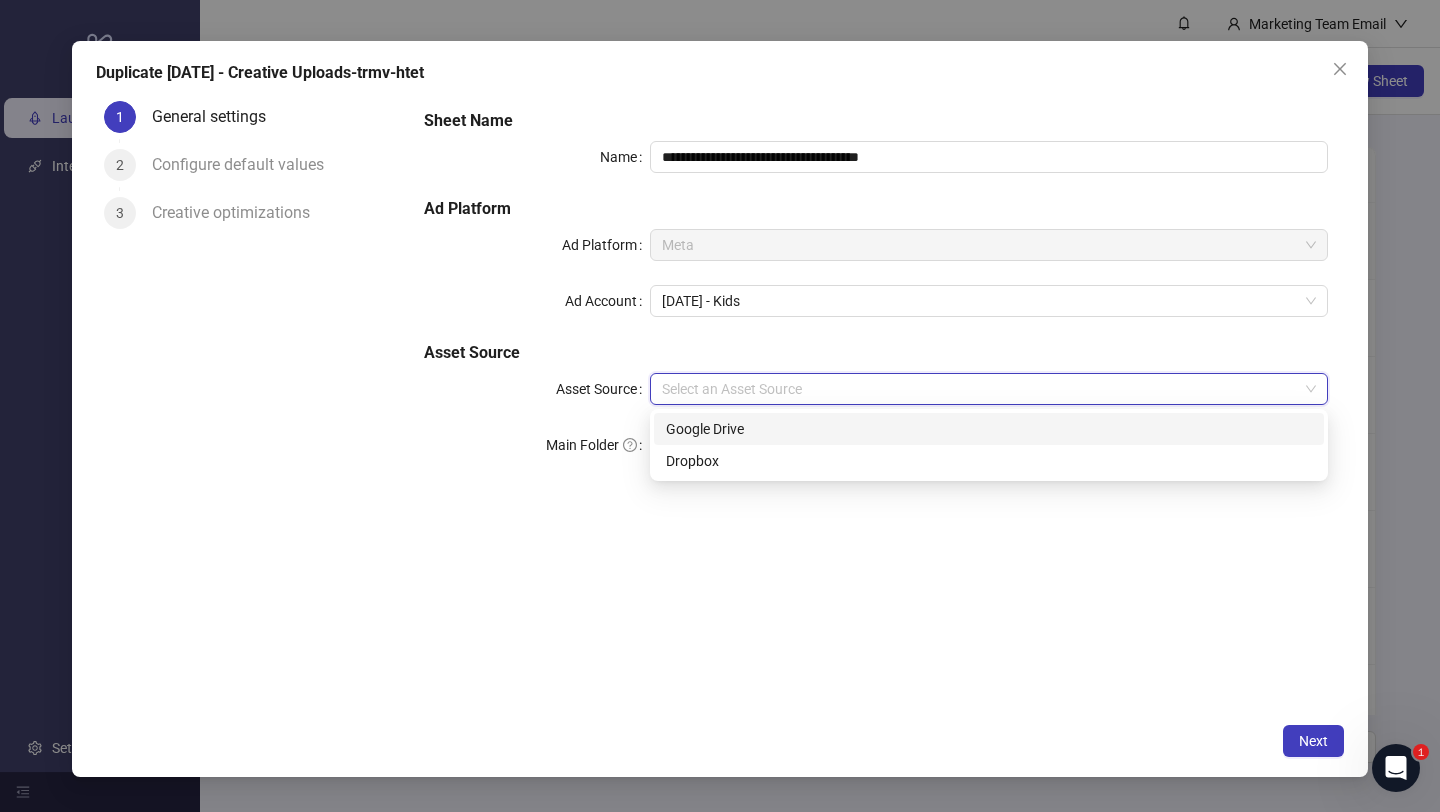 click on "Google Drive" at bounding box center (989, 429) 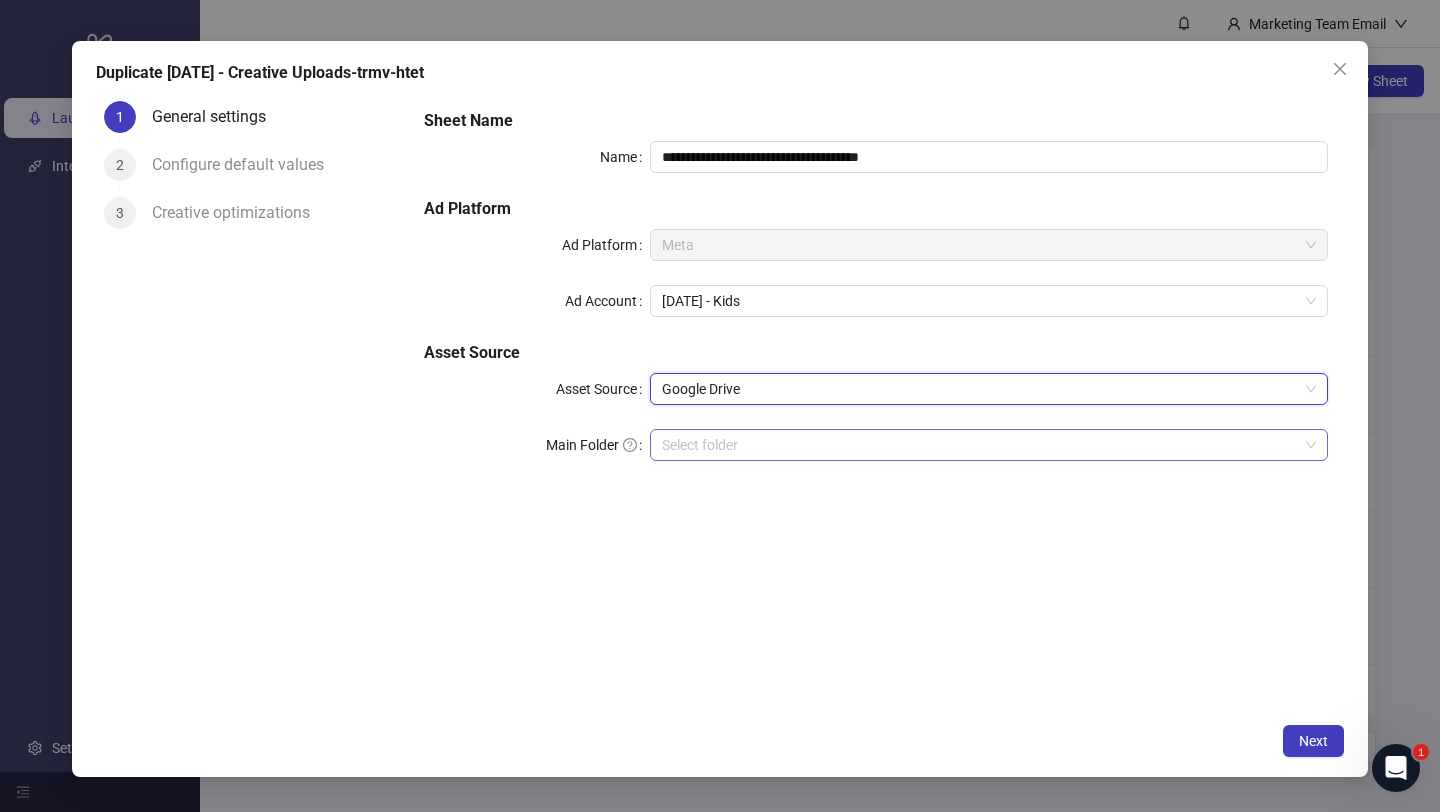 click on "Main Folder" at bounding box center [980, 445] 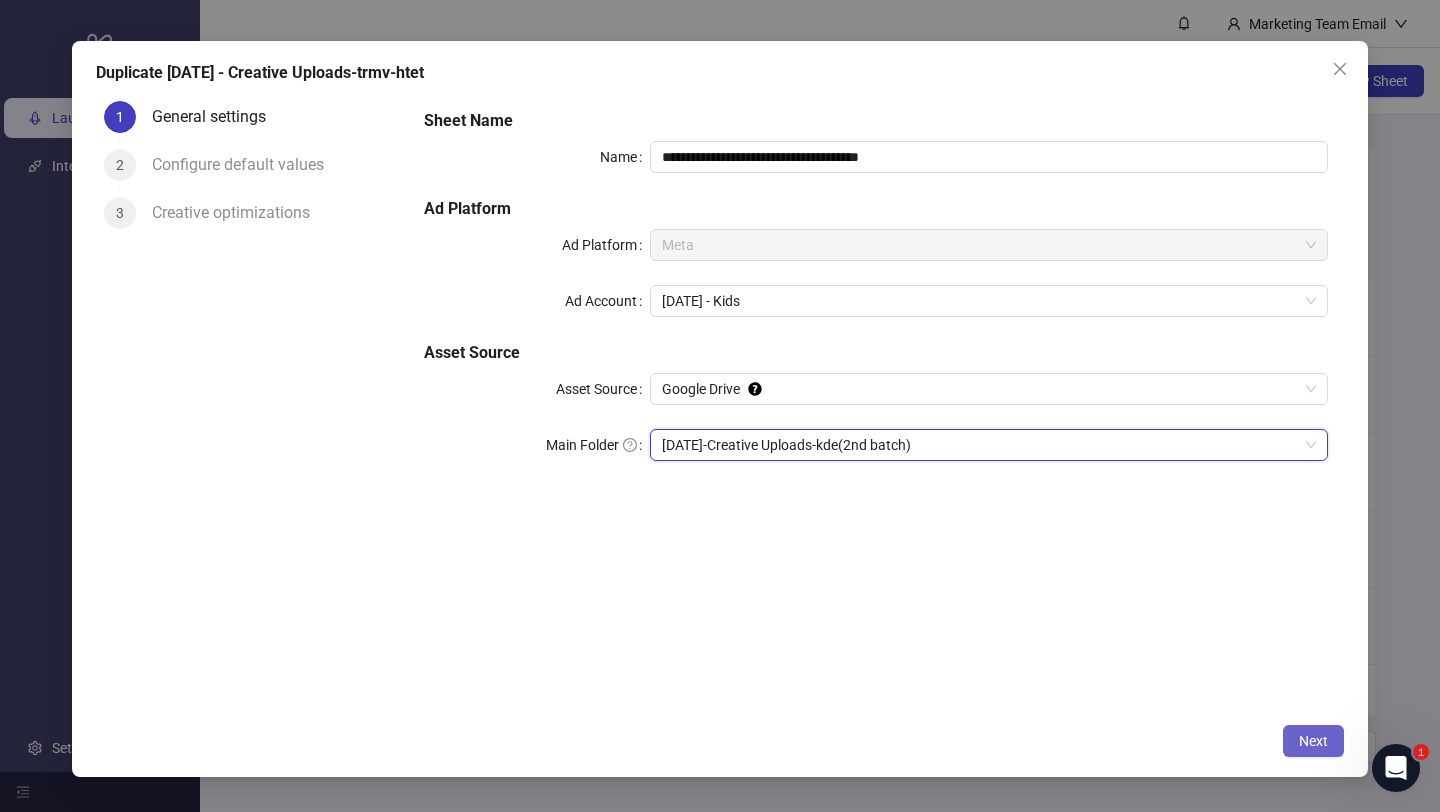 click on "Next" at bounding box center (1313, 741) 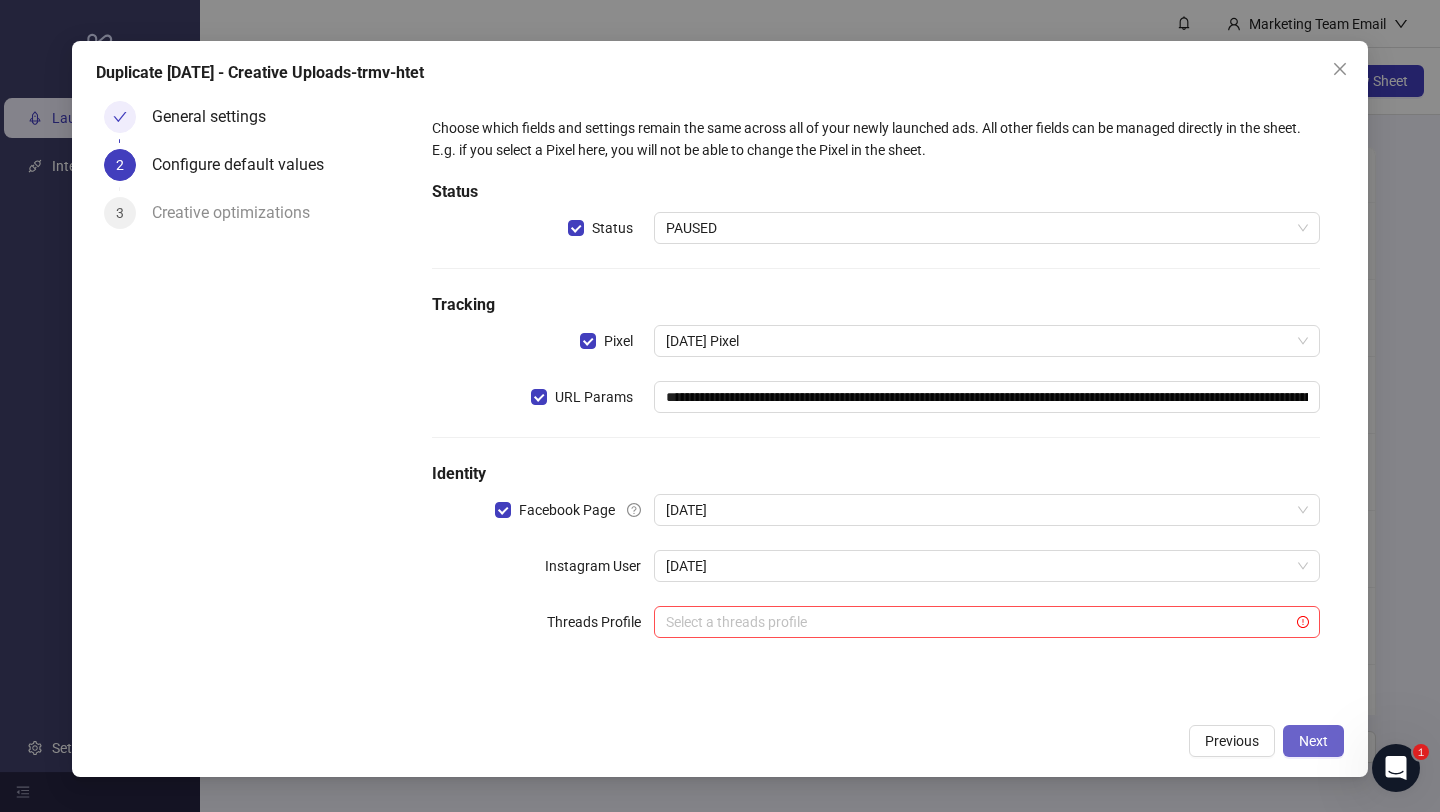 click on "Next" at bounding box center (1313, 741) 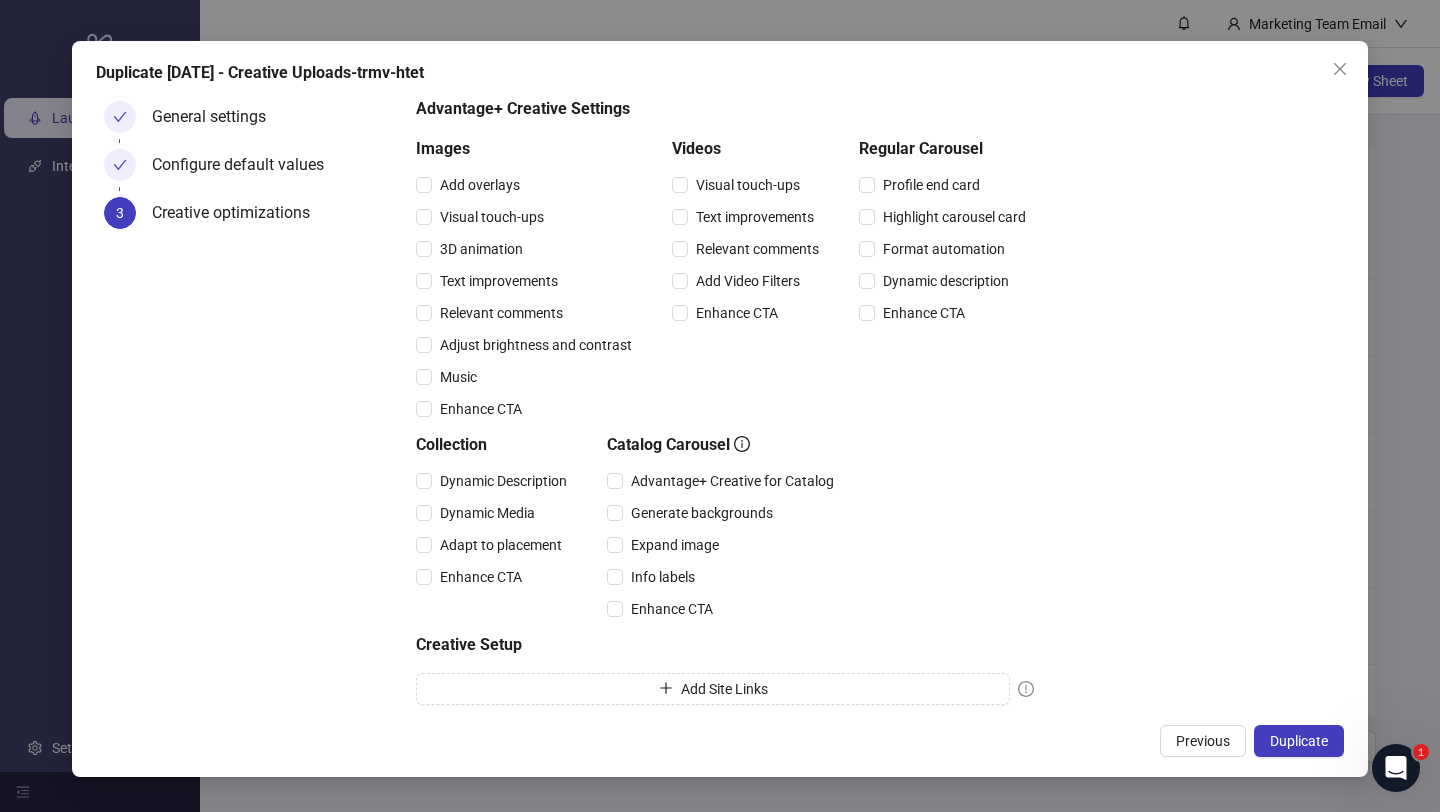 scroll, scrollTop: 207, scrollLeft: 0, axis: vertical 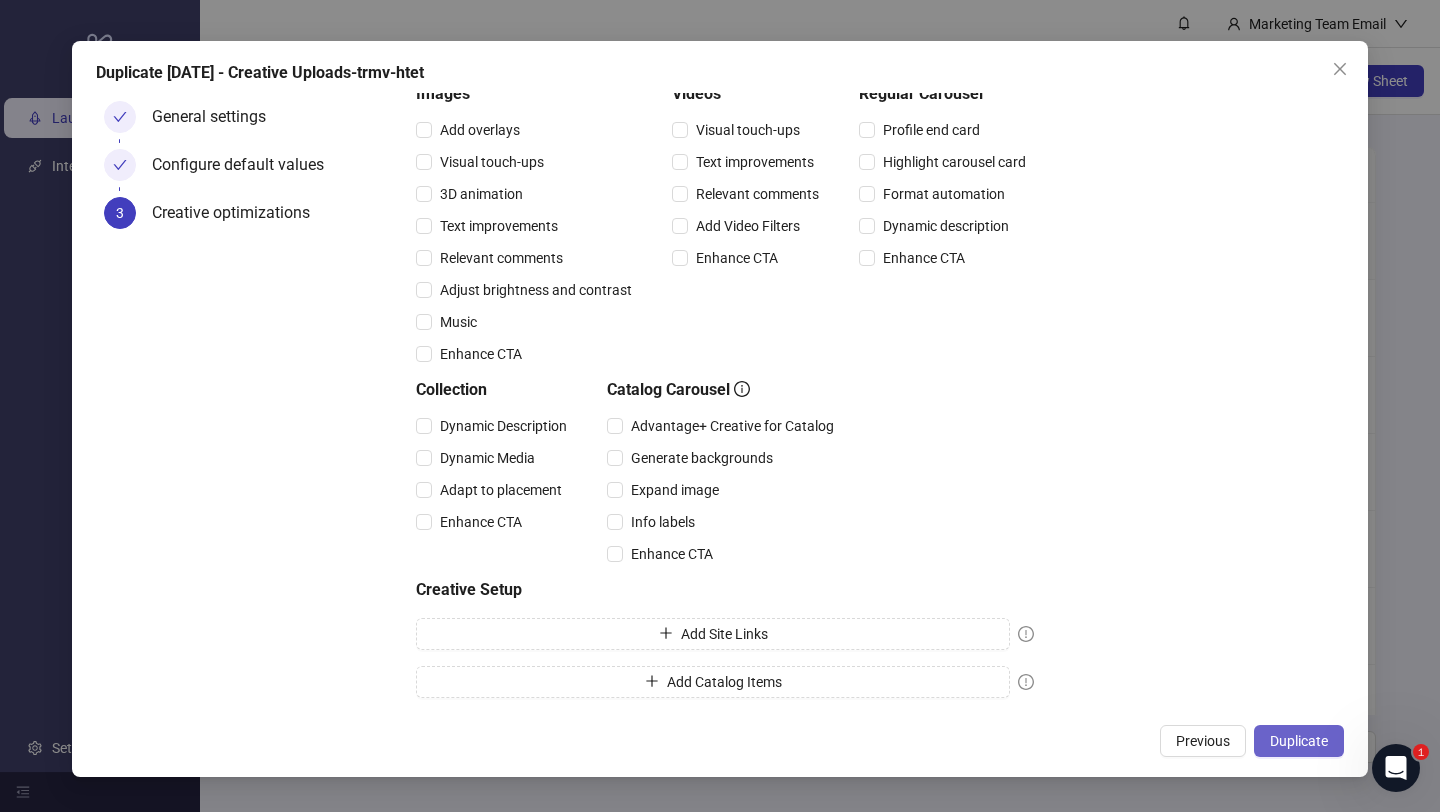 click on "Duplicate" at bounding box center (1299, 741) 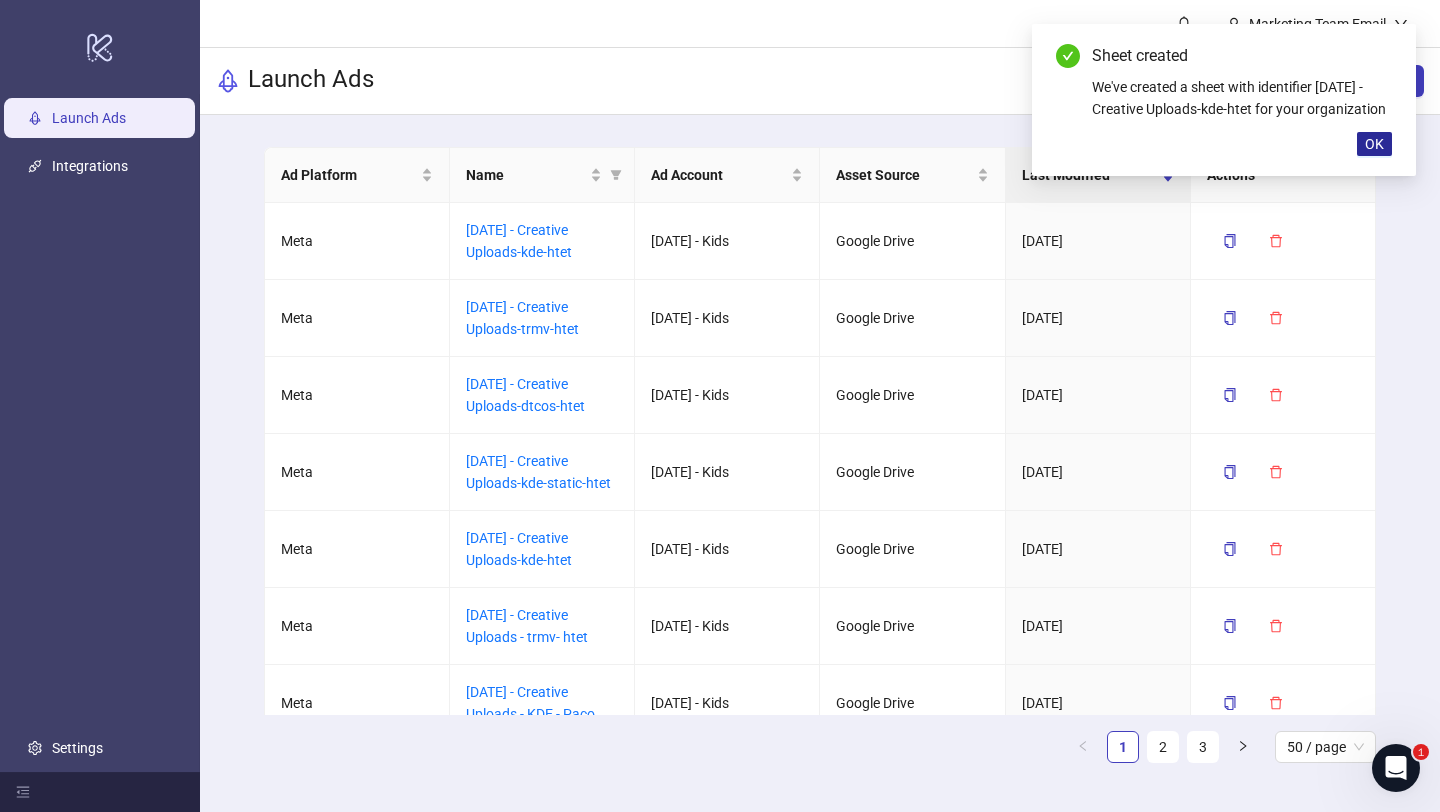 click on "OK" at bounding box center (1374, 144) 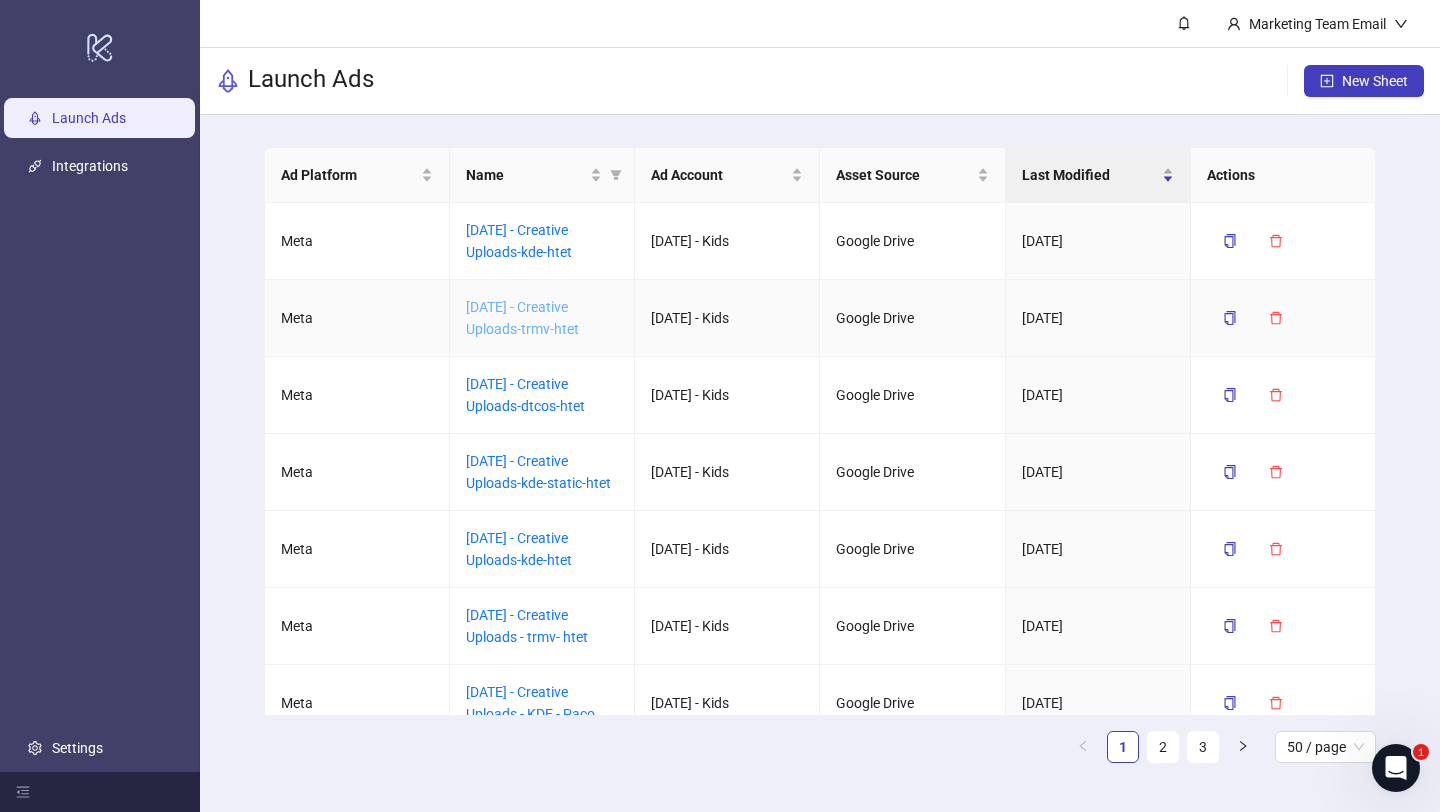 click on "[DATE] - Creative Uploads-trmv-htet" at bounding box center (522, 318) 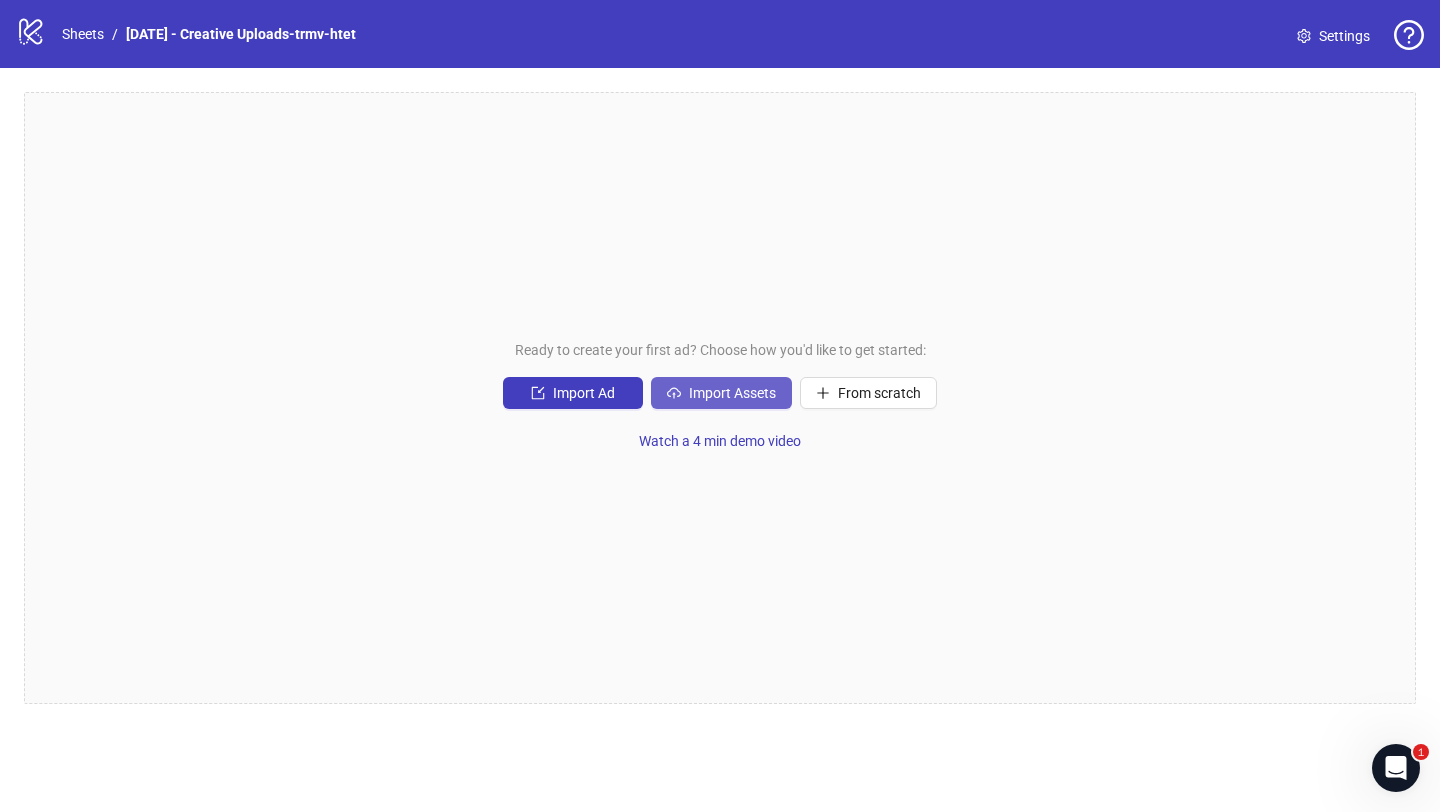 click on "Import Assets" at bounding box center [584, 393] 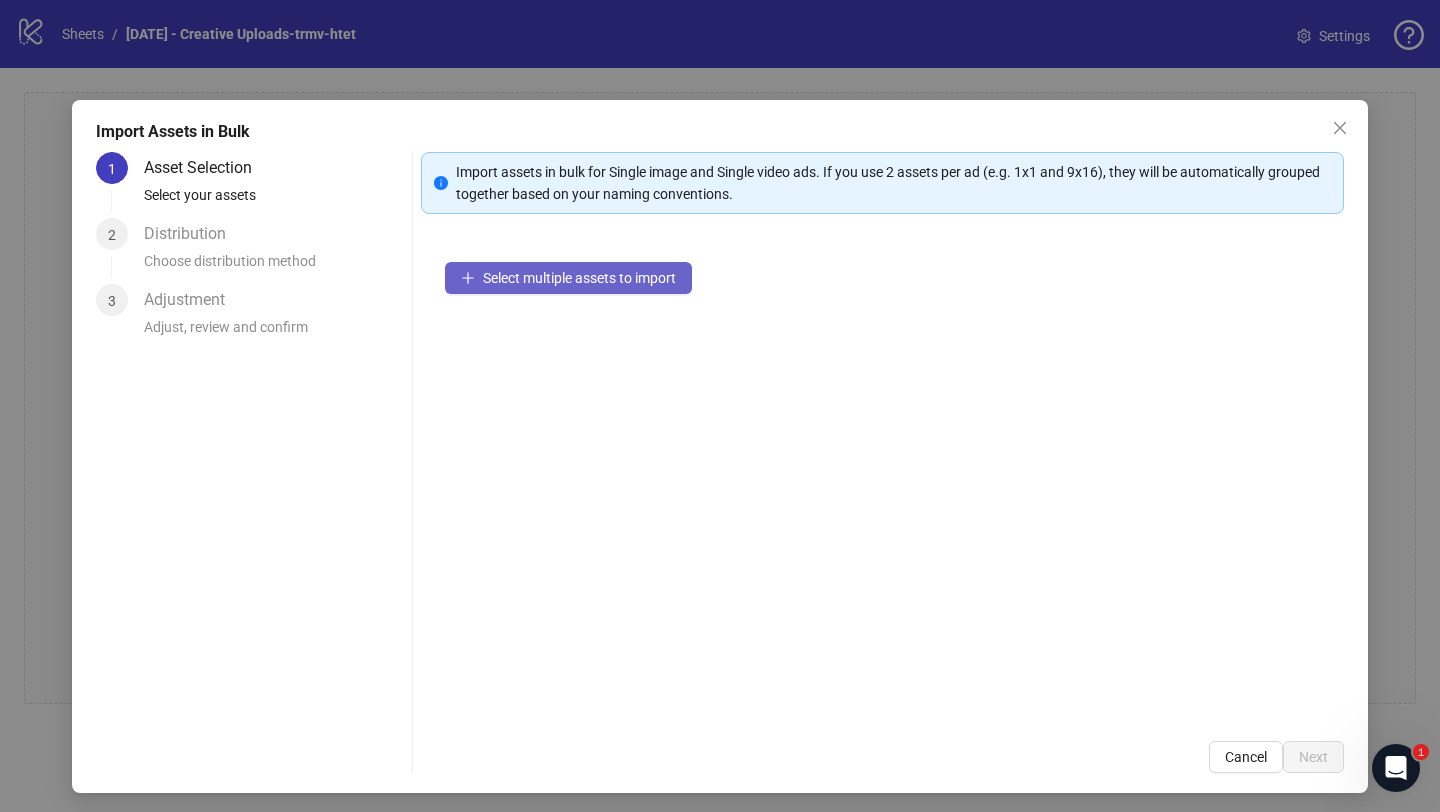 click on "Select multiple assets to import" at bounding box center [579, 278] 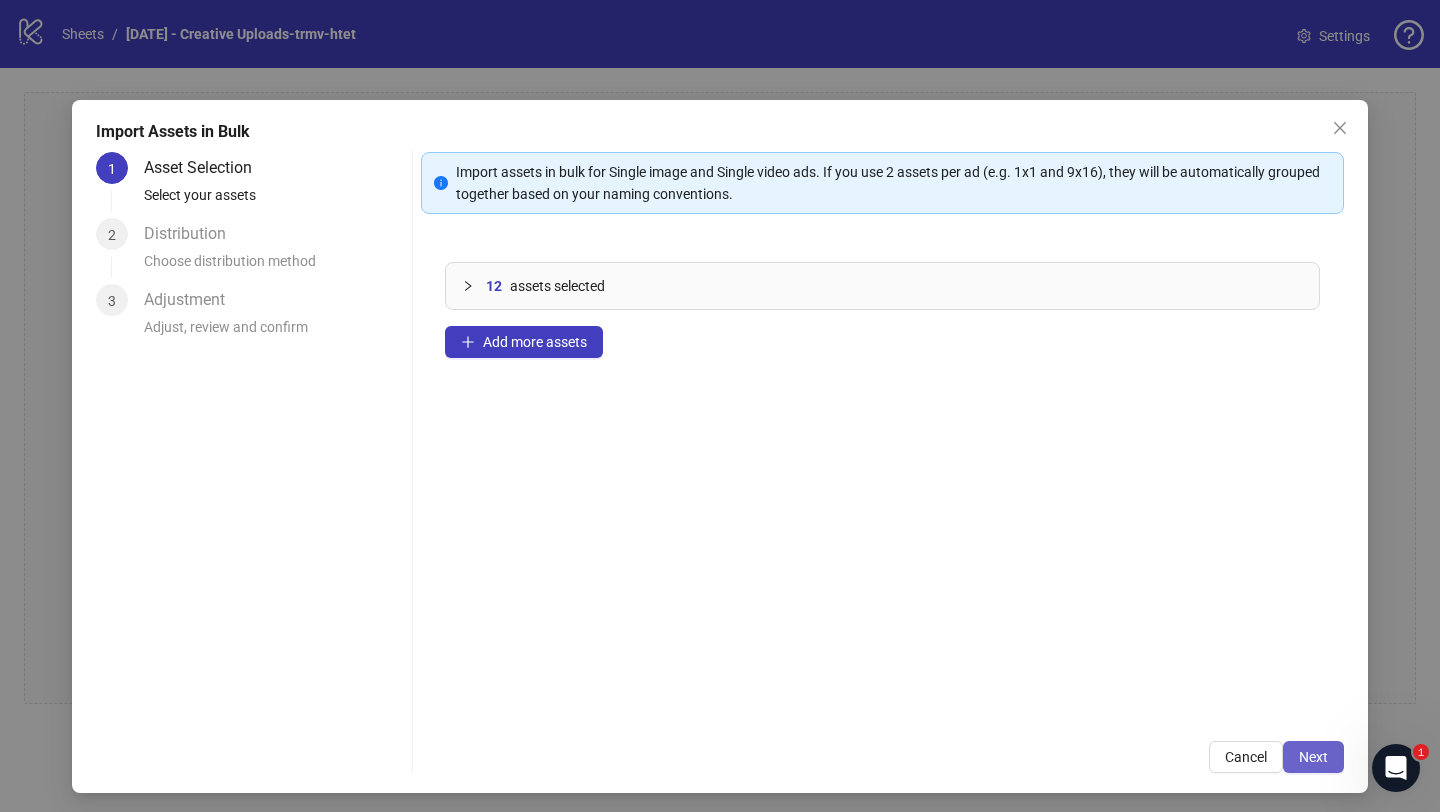 click on "Next" at bounding box center (1313, 757) 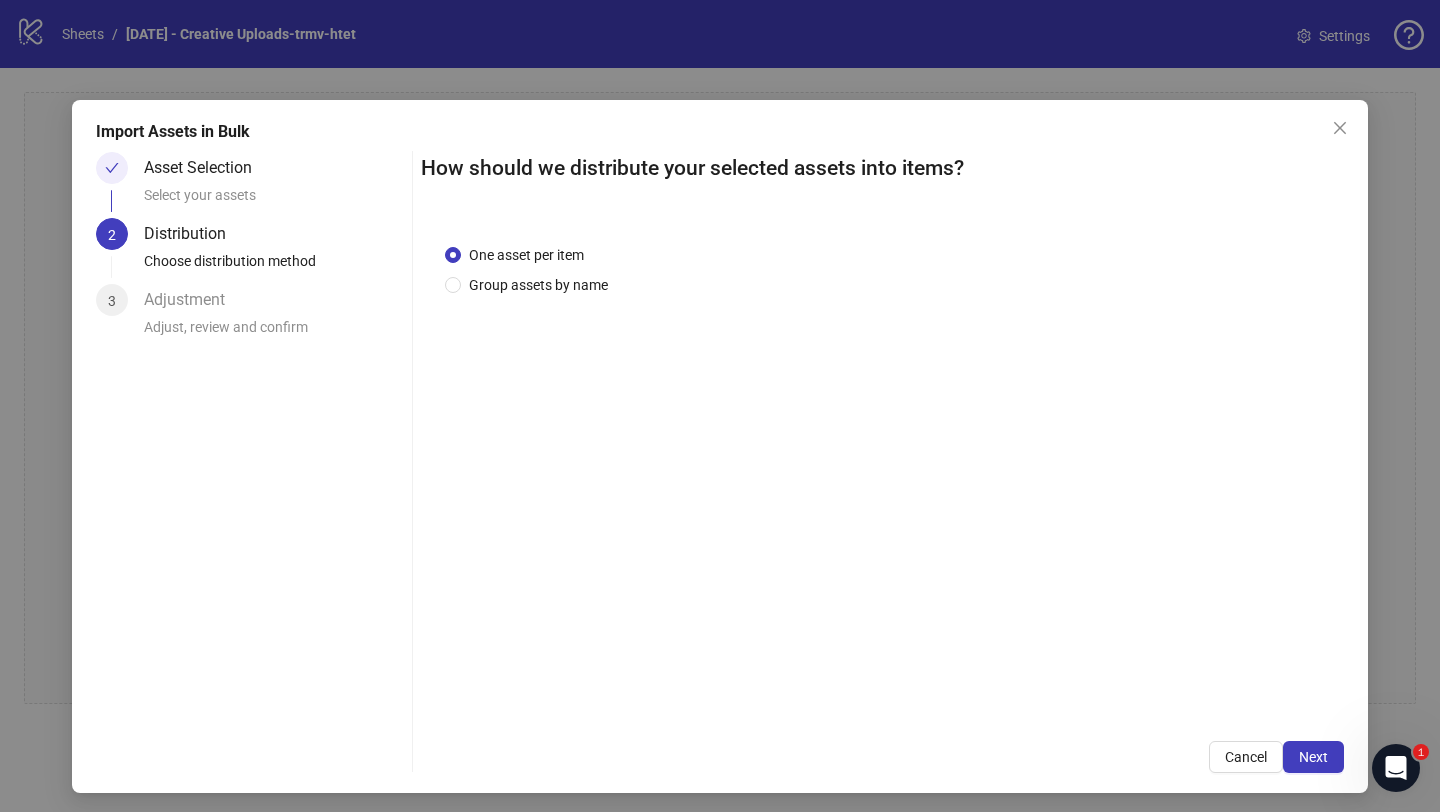 click on "Next" at bounding box center [1313, 757] 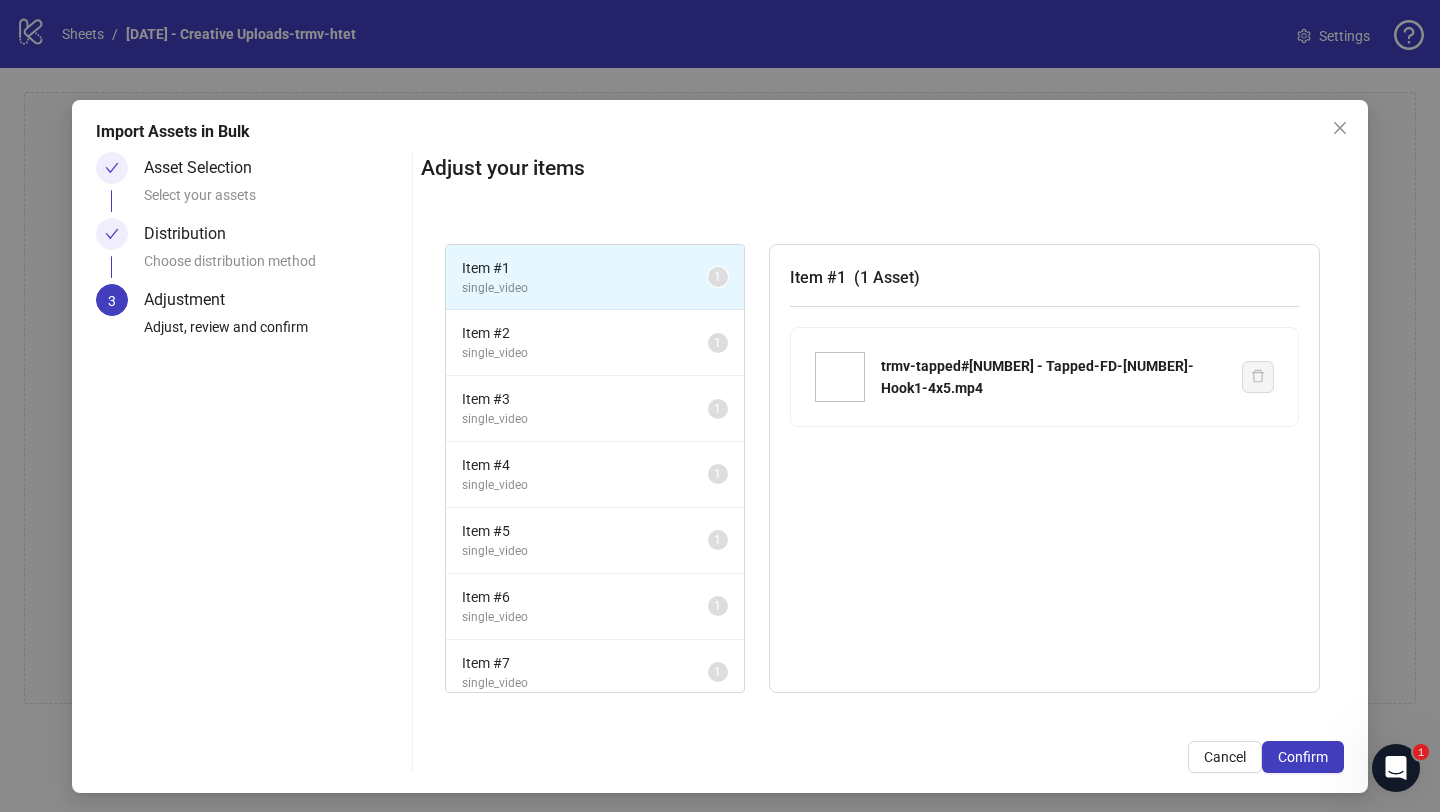 click on "Confirm" at bounding box center [1303, 757] 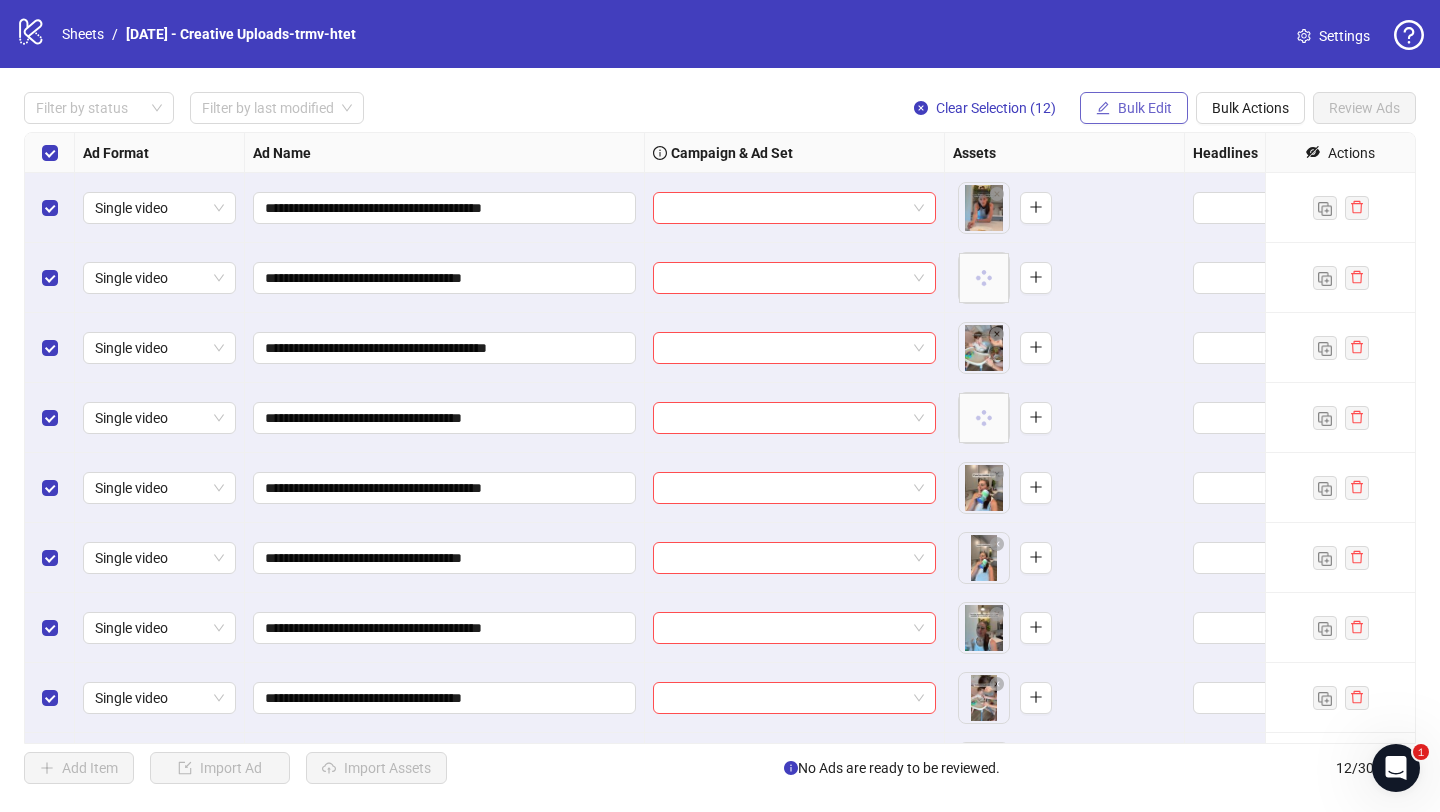 click on "Bulk Edit" at bounding box center (1145, 108) 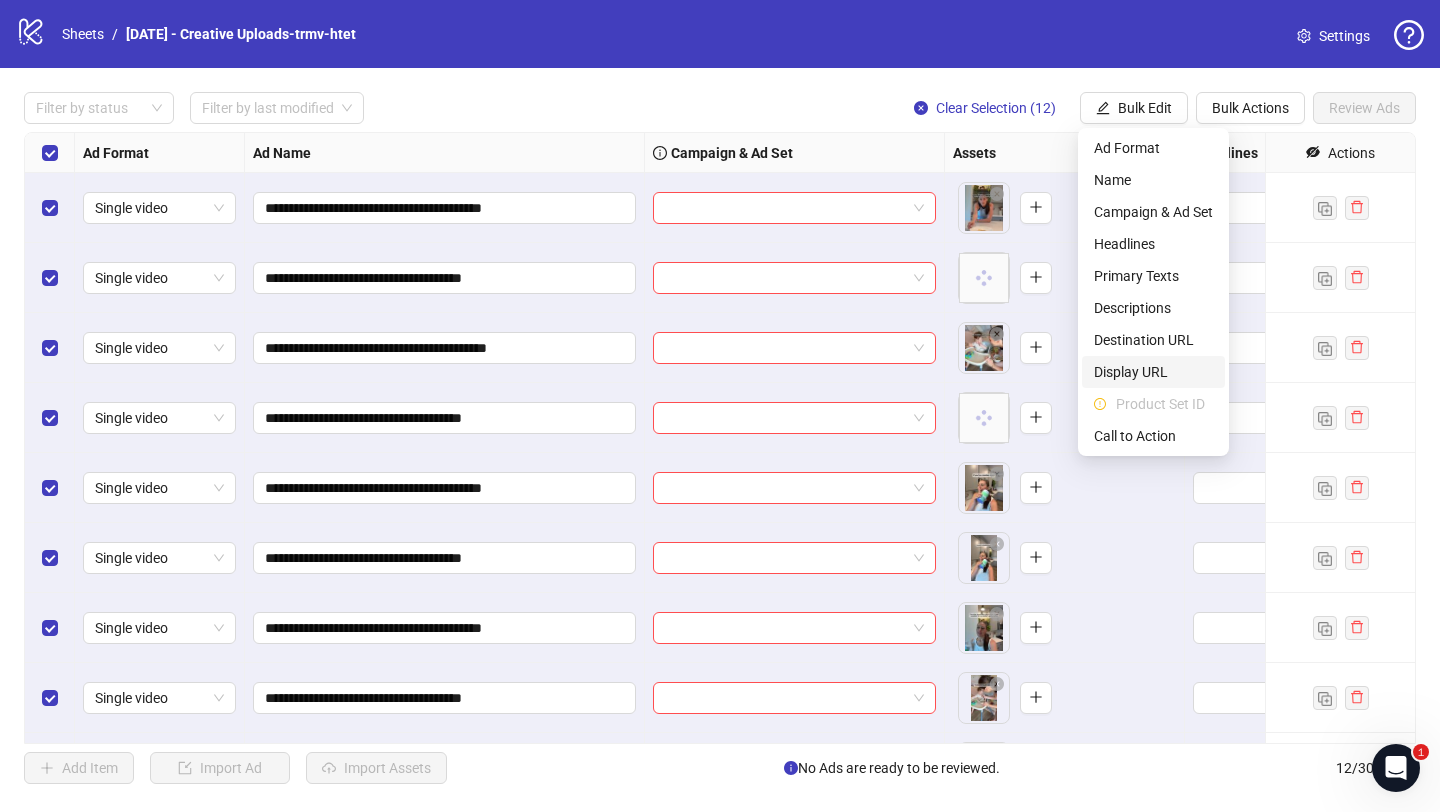 click on "Display URL" at bounding box center [1153, 372] 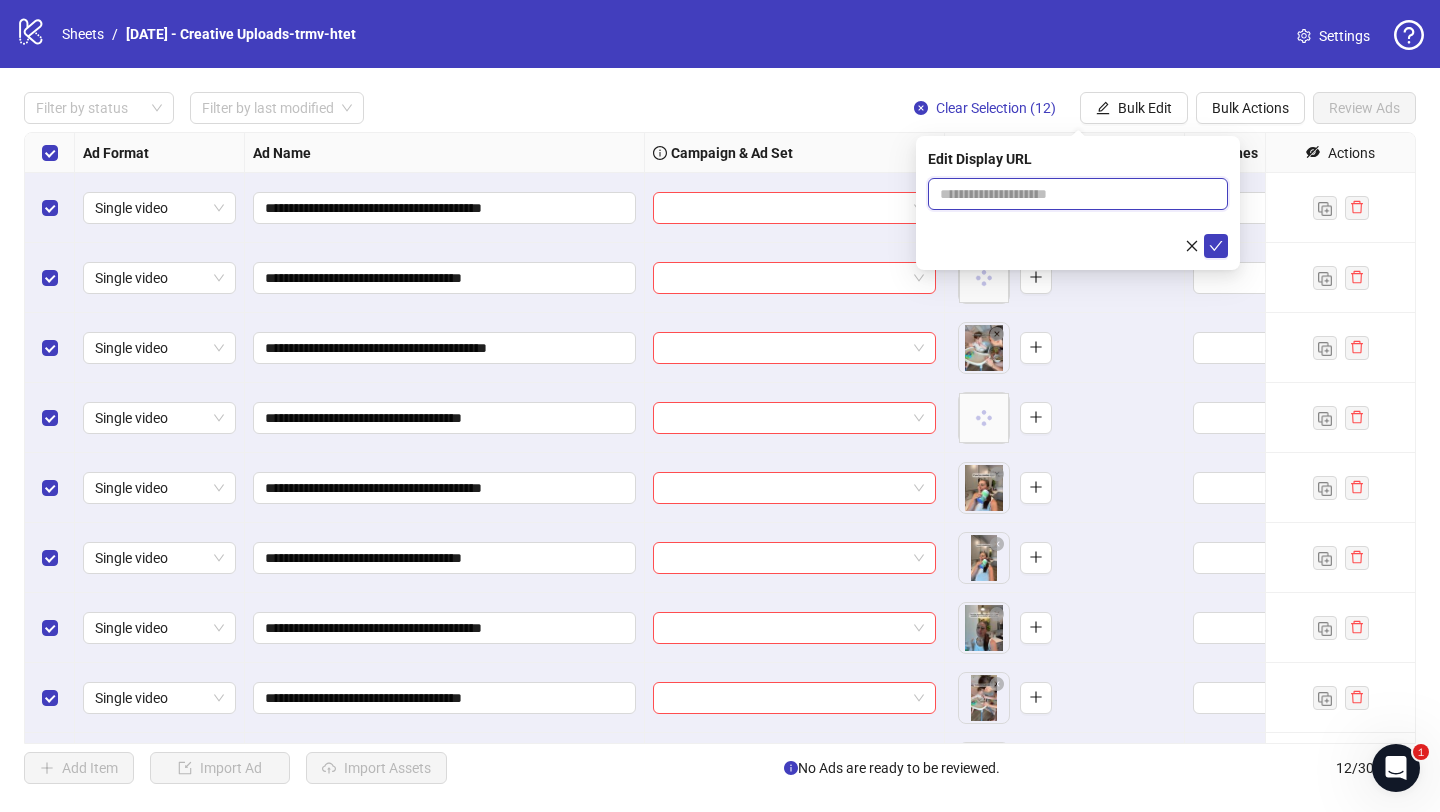 click at bounding box center (1078, 194) 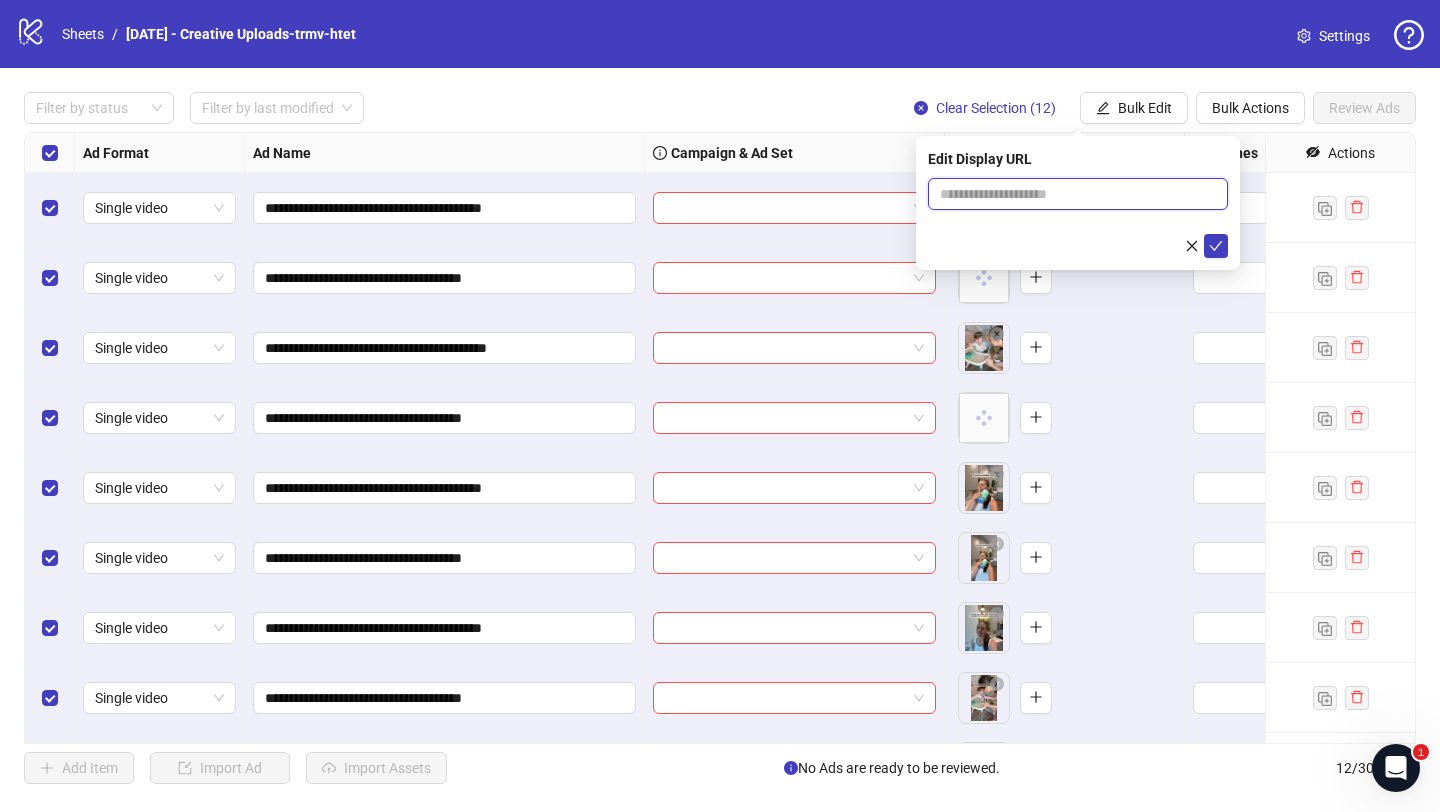 type on "**********" 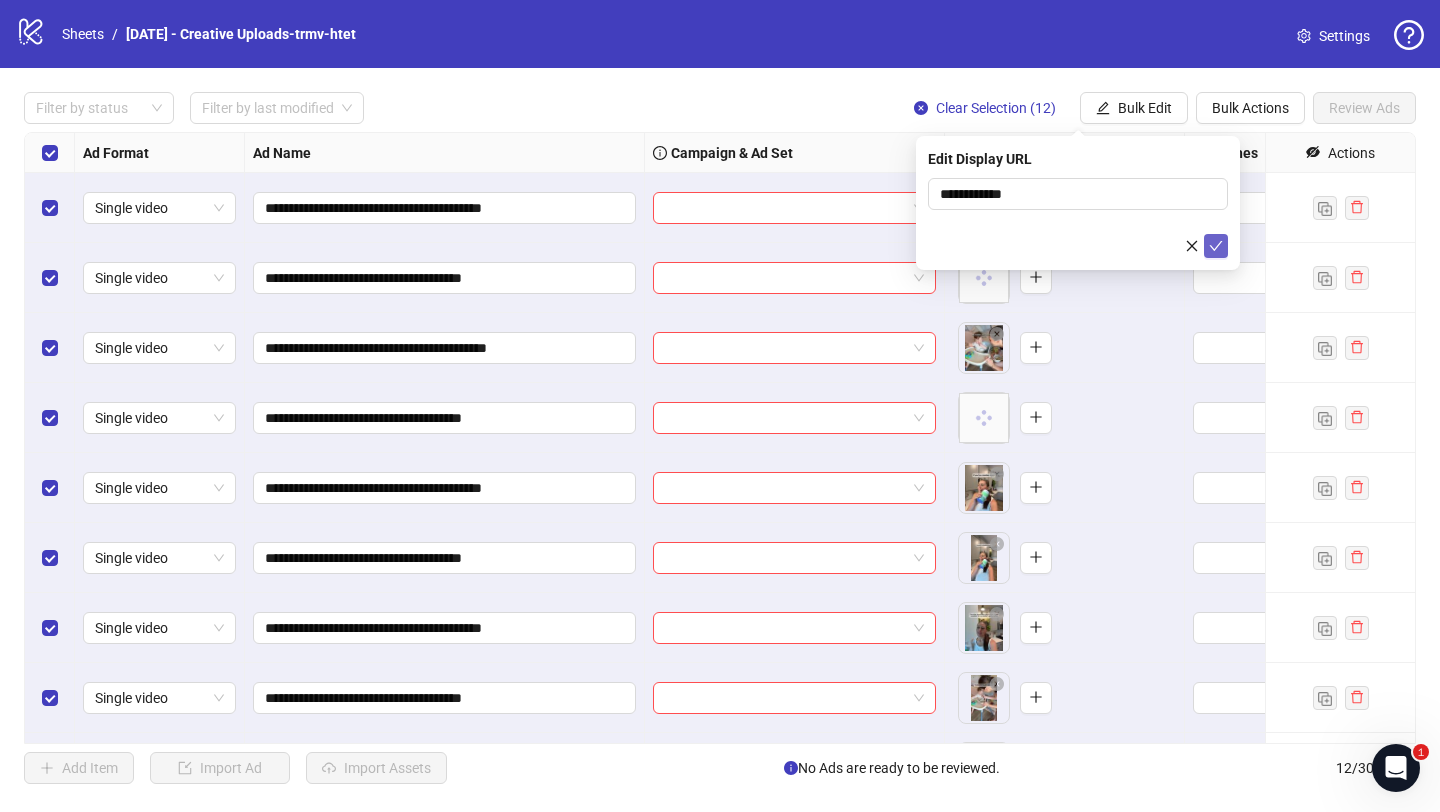 click at bounding box center [1216, 246] 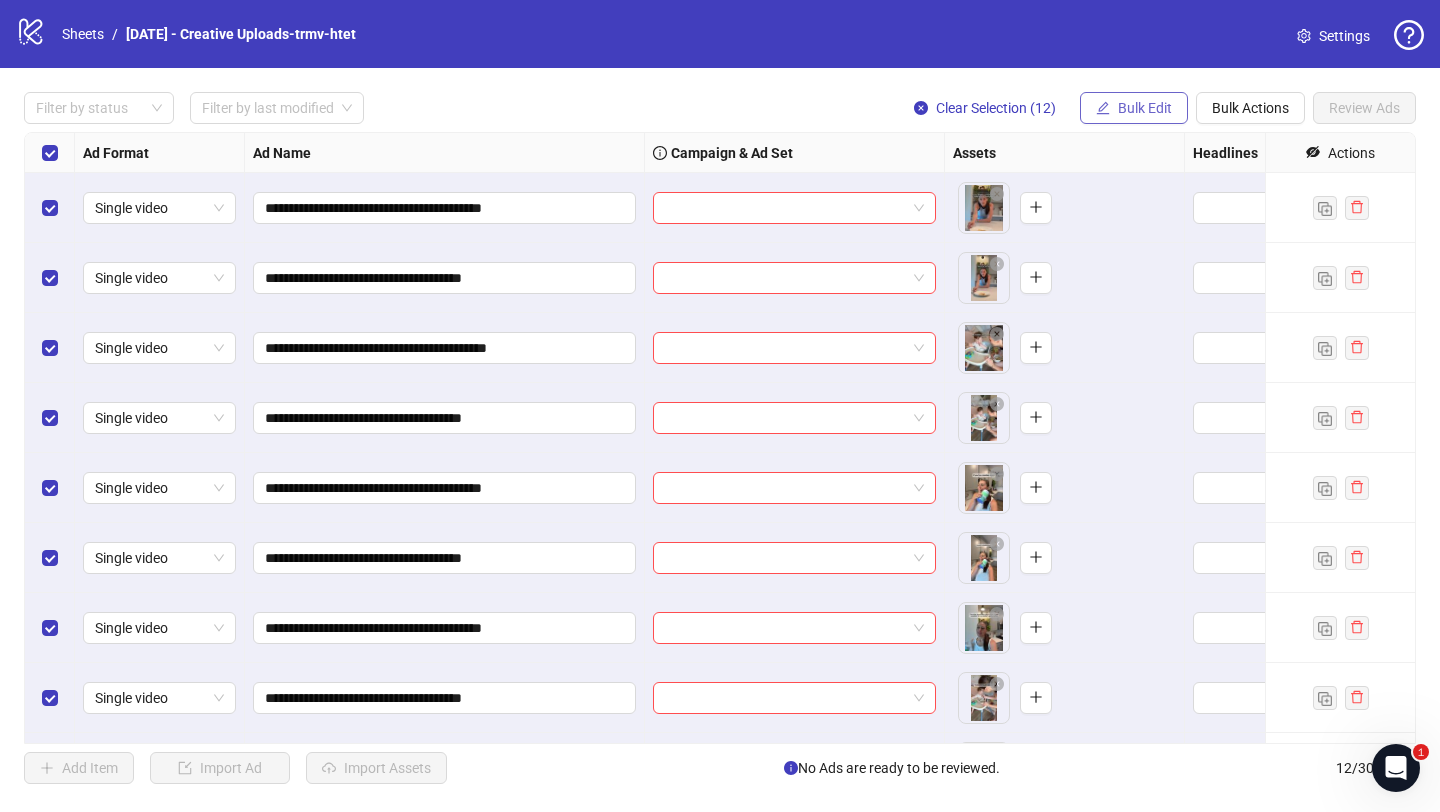 click on "Bulk Edit" at bounding box center [1145, 108] 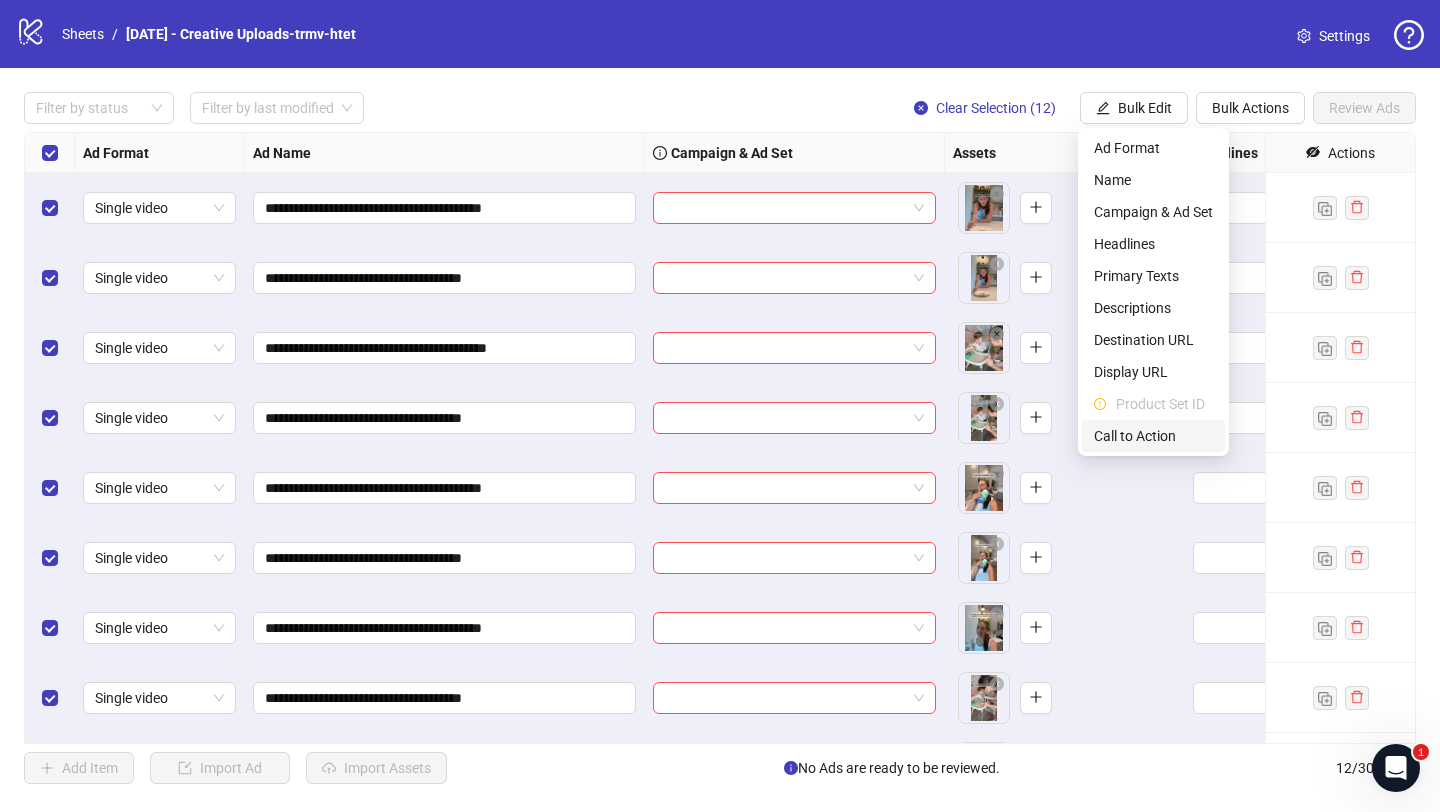 click on "Call to Action" at bounding box center (1153, 436) 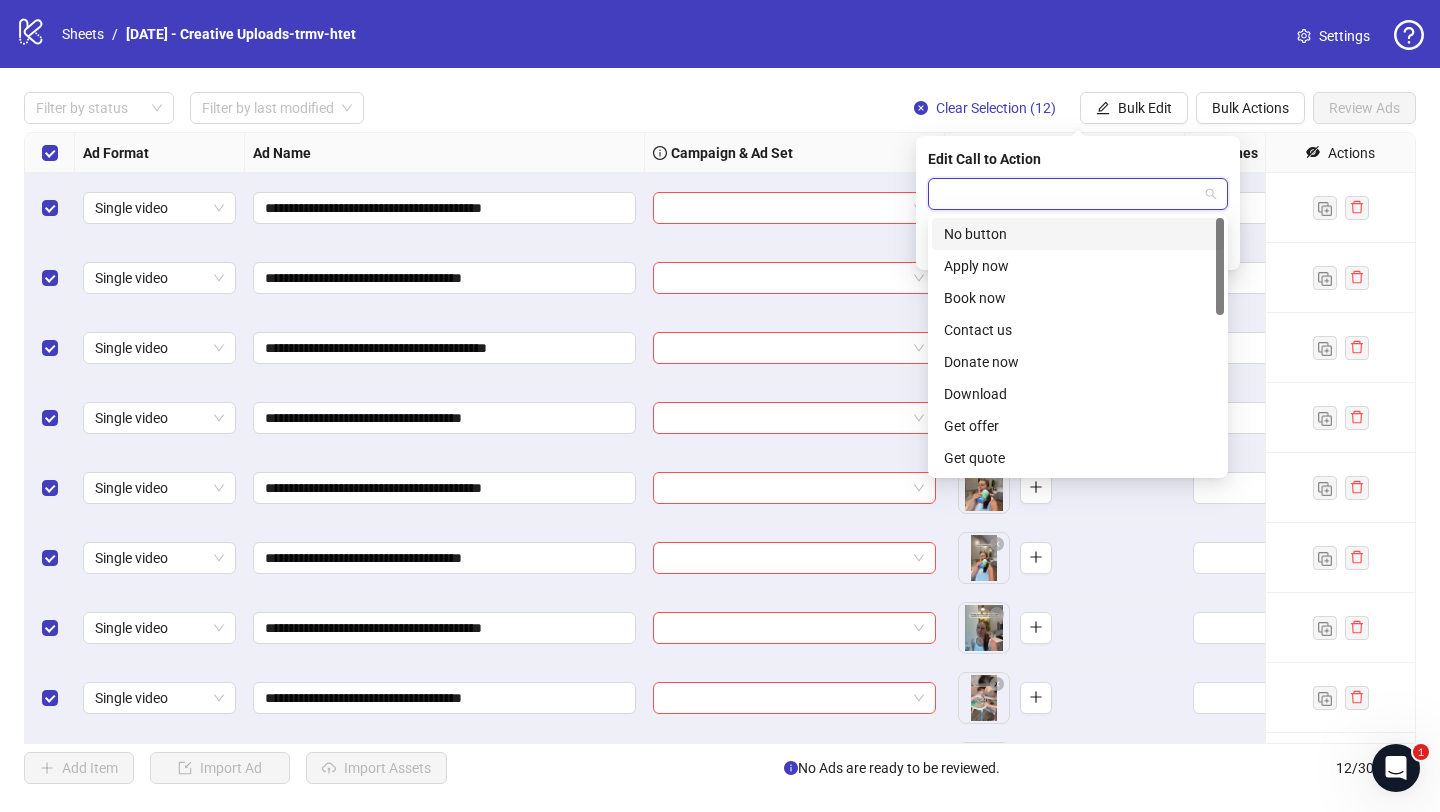 click at bounding box center [1069, 194] 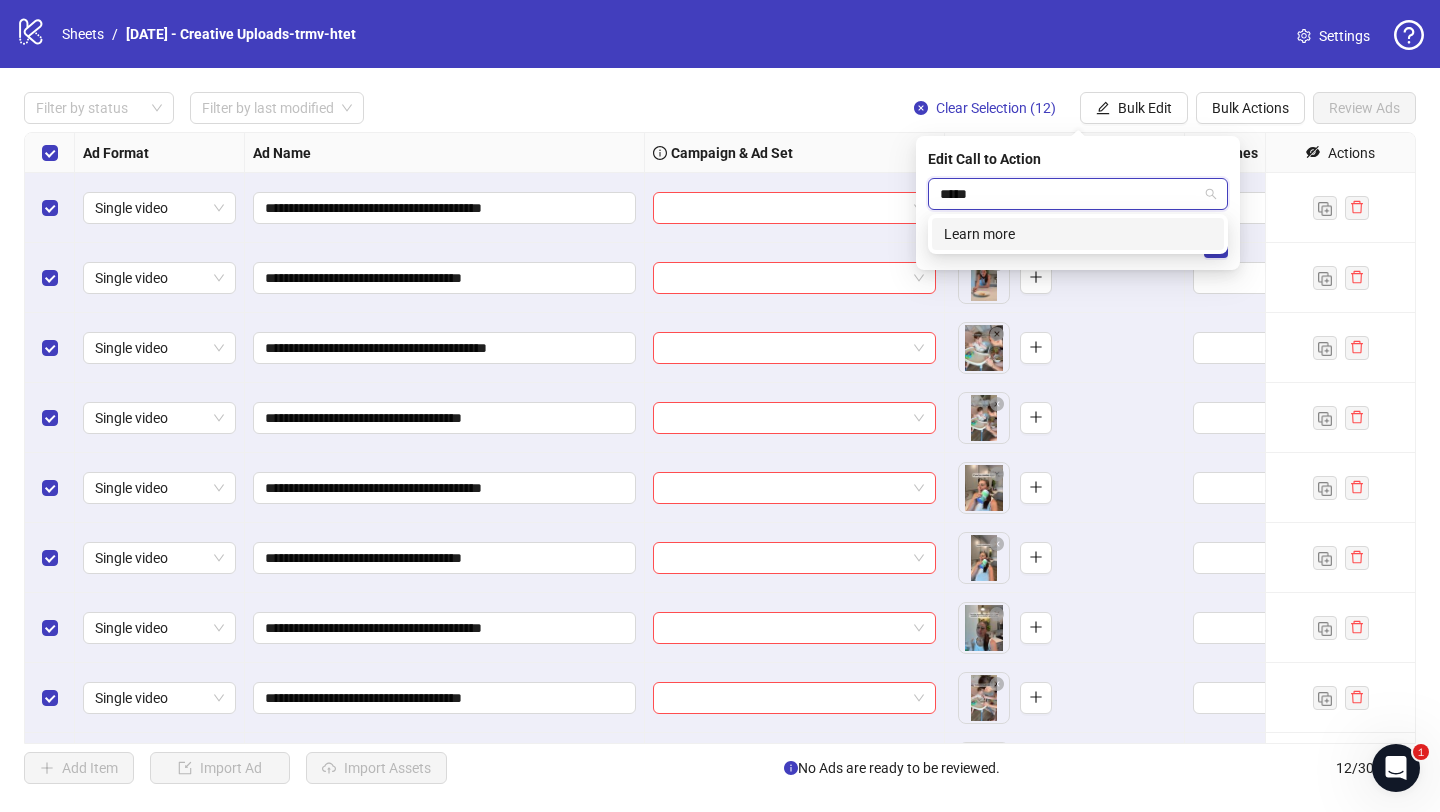 click on "Learn more" at bounding box center [1078, 234] 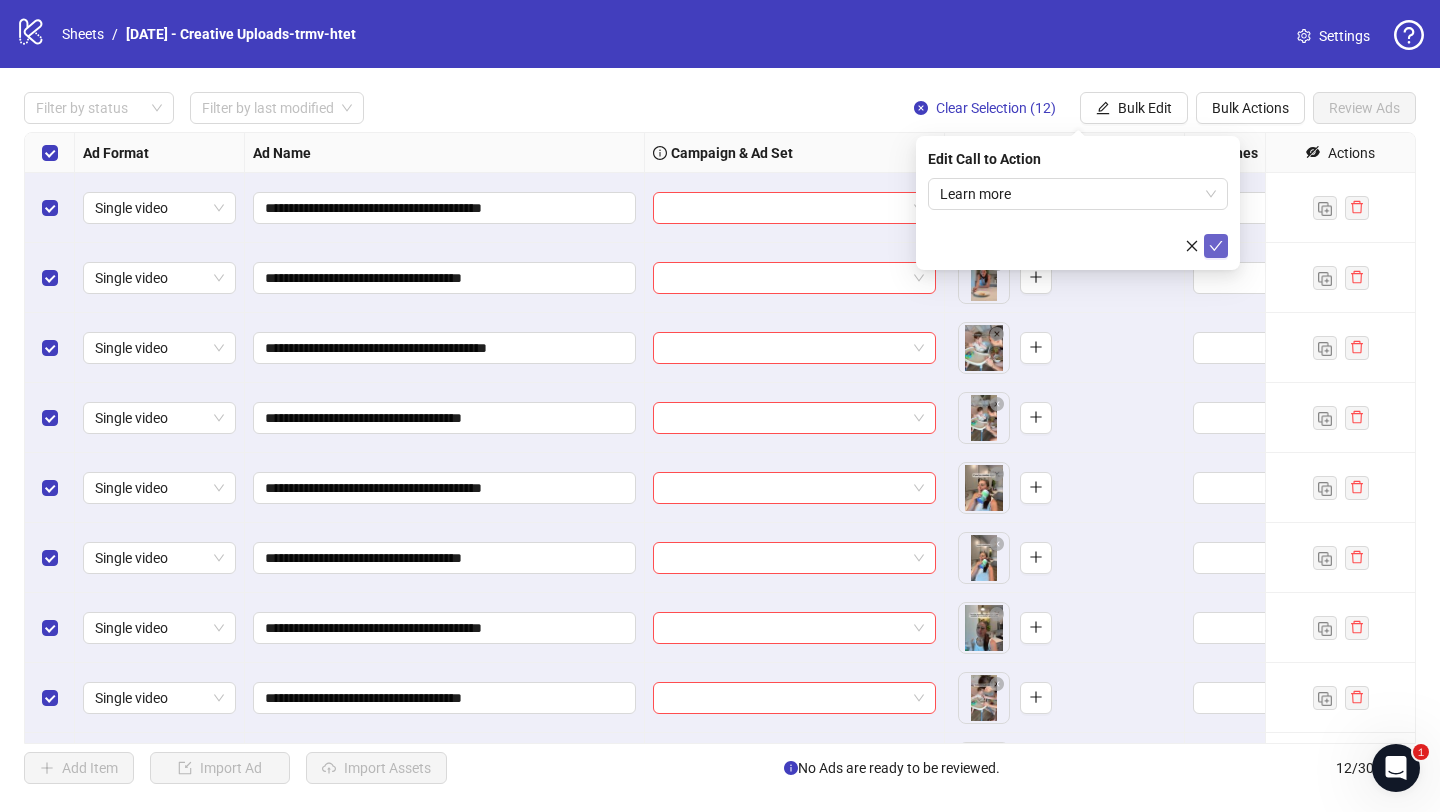 click at bounding box center [1216, 246] 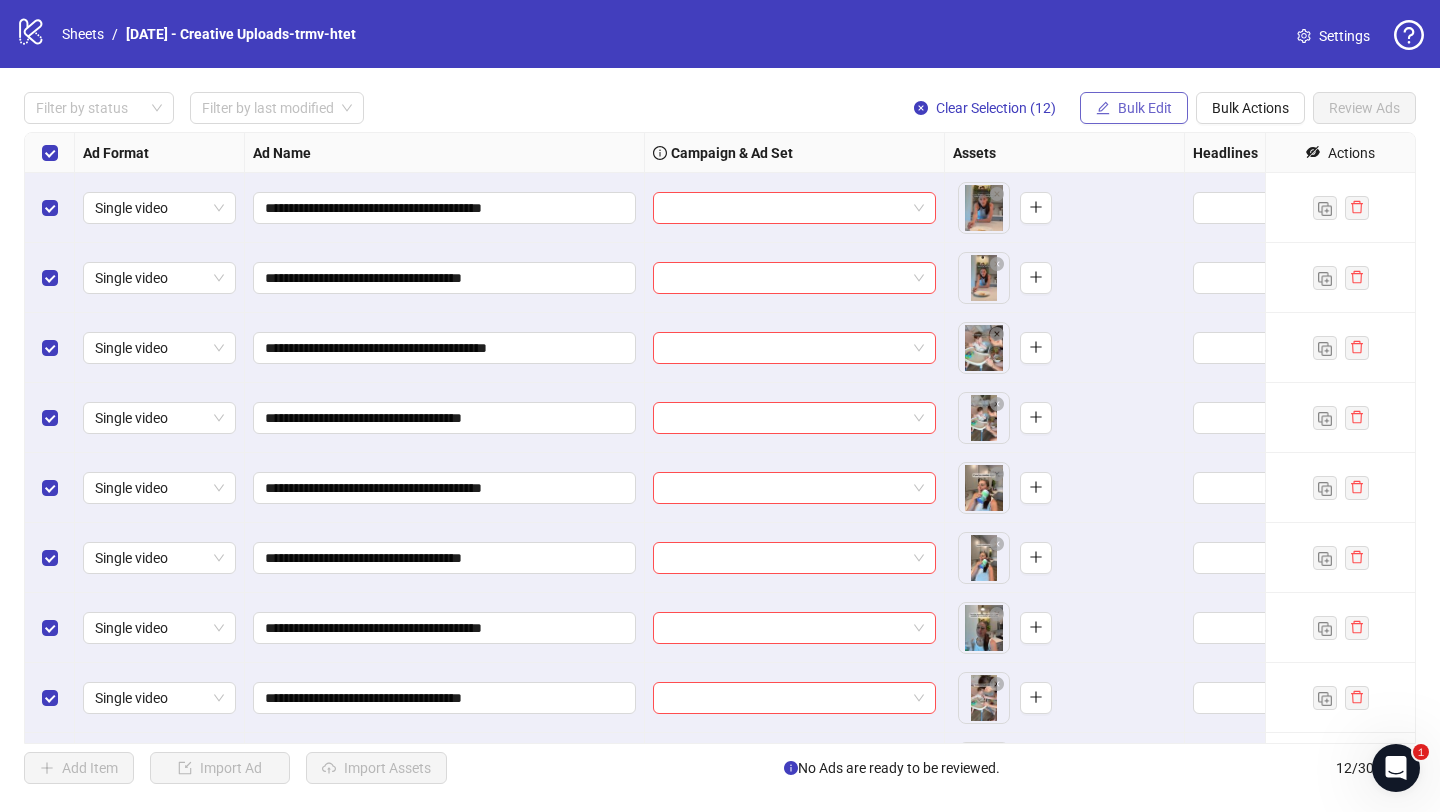click on "Bulk Edit" at bounding box center [1134, 108] 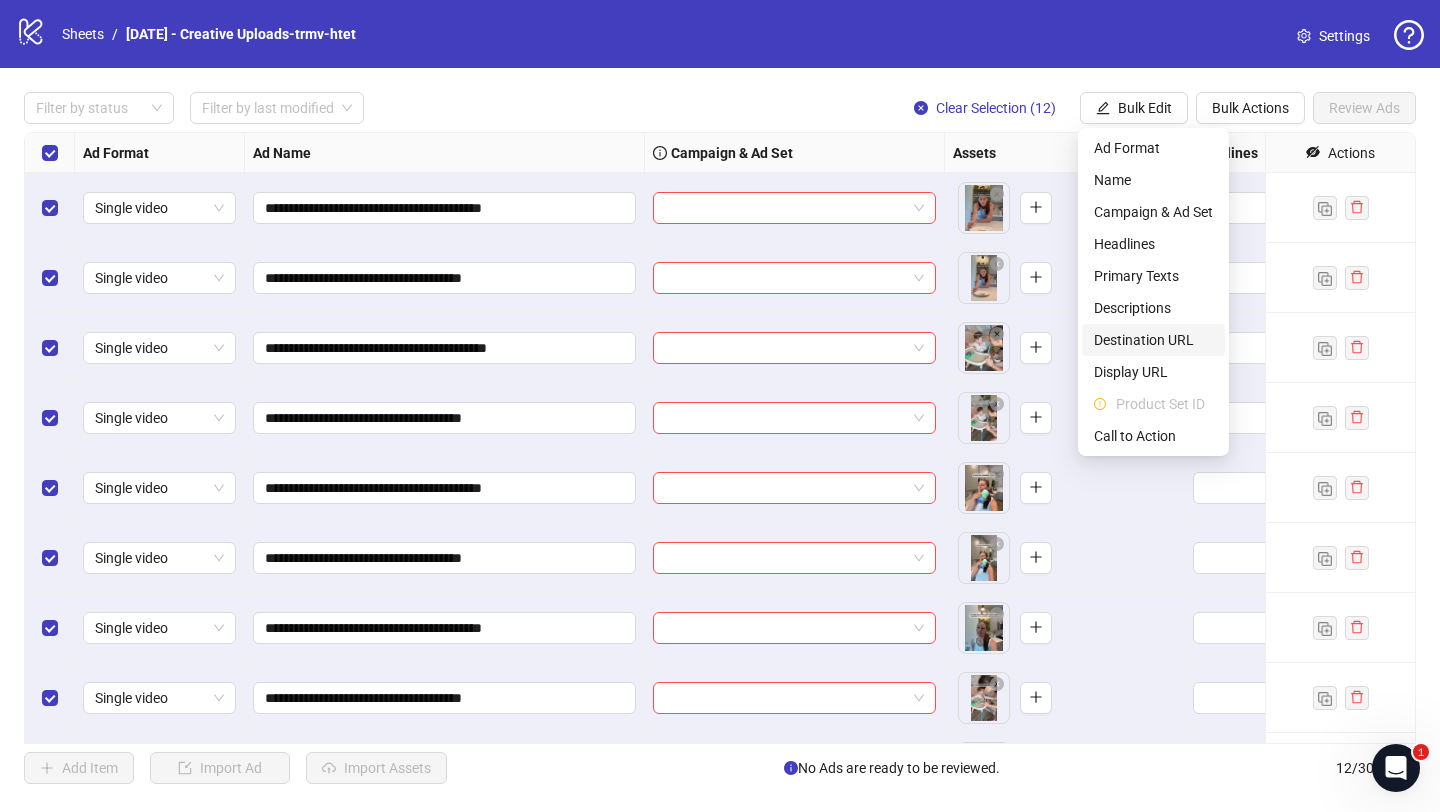click on "Destination URL" at bounding box center [1153, 340] 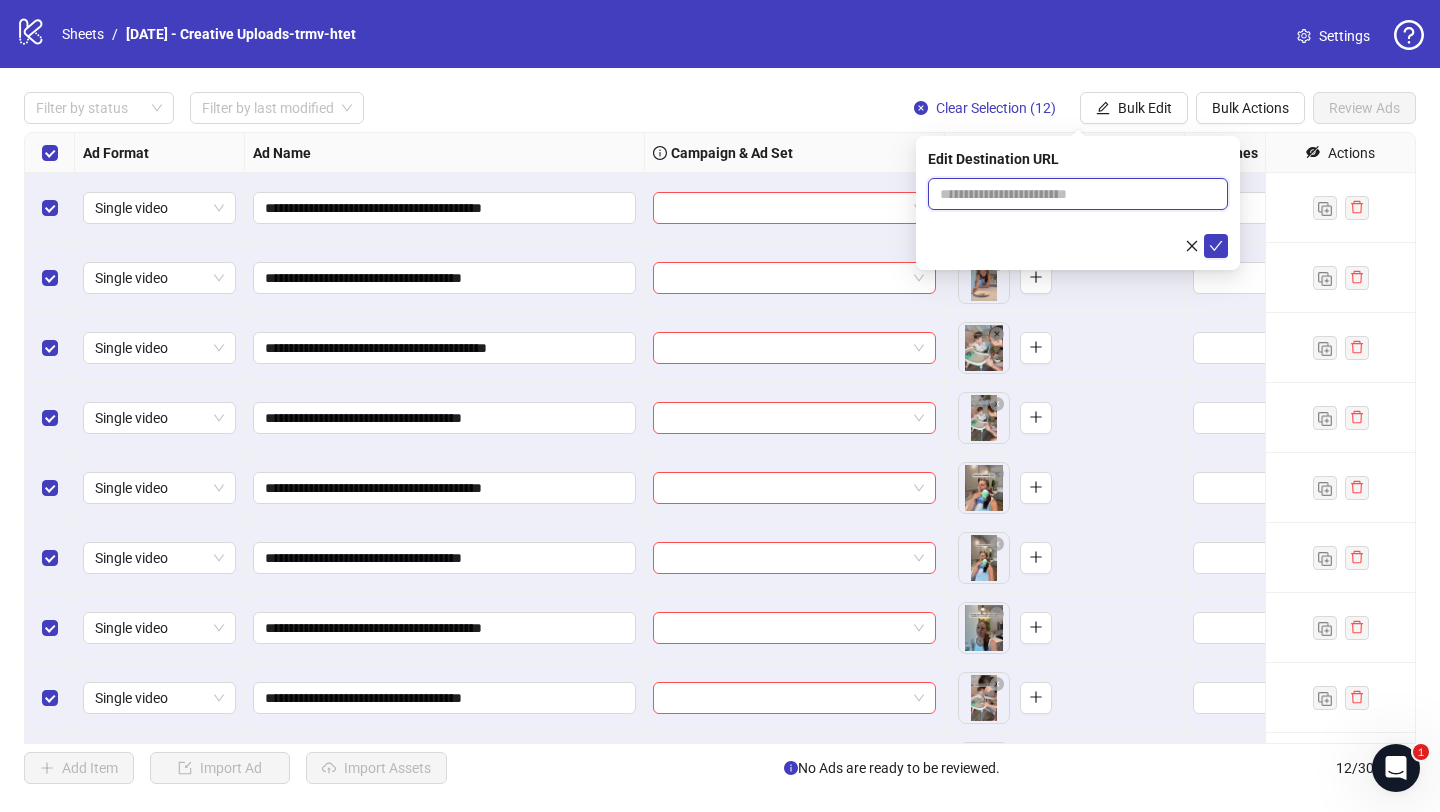 click at bounding box center (1070, 194) 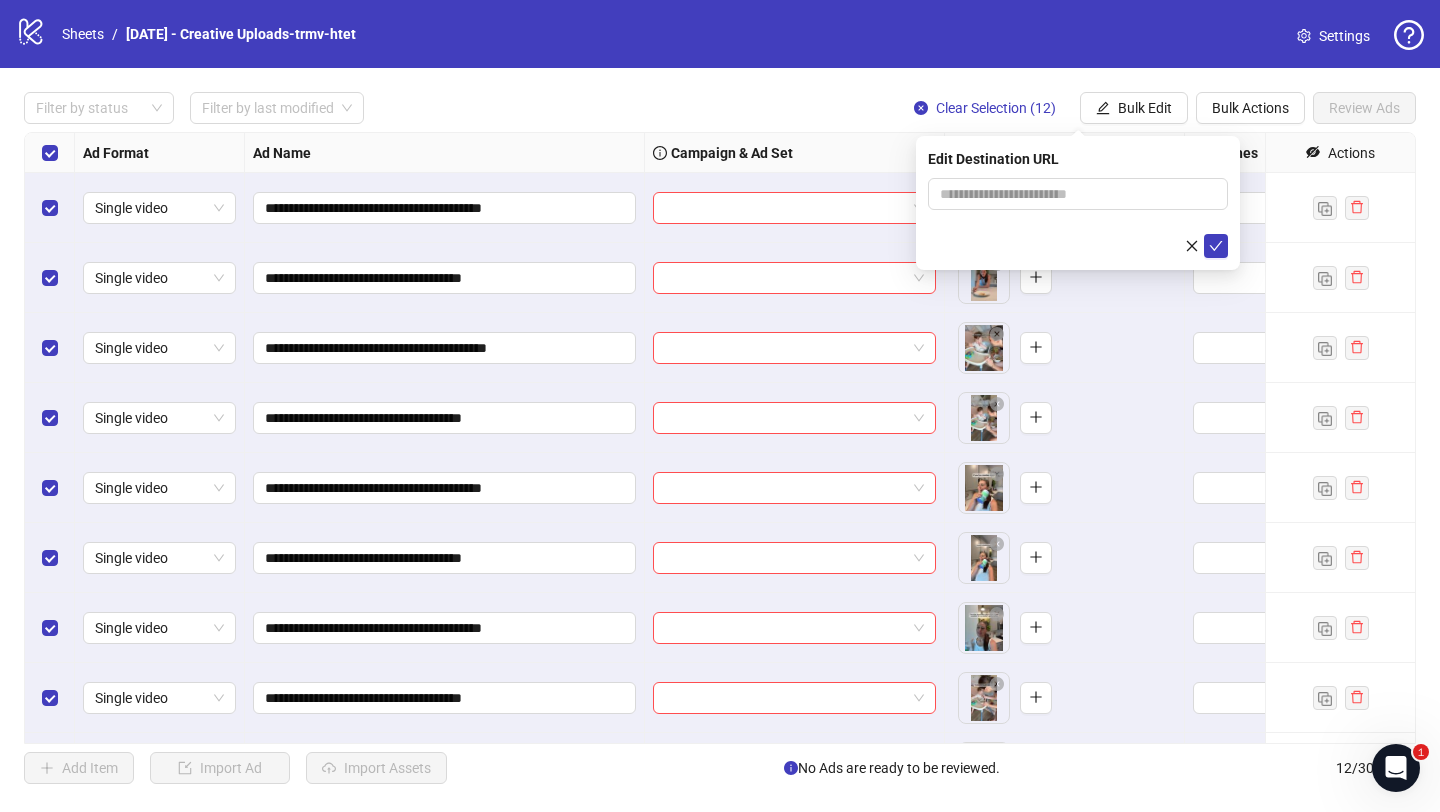 click on "**********" at bounding box center [720, 438] 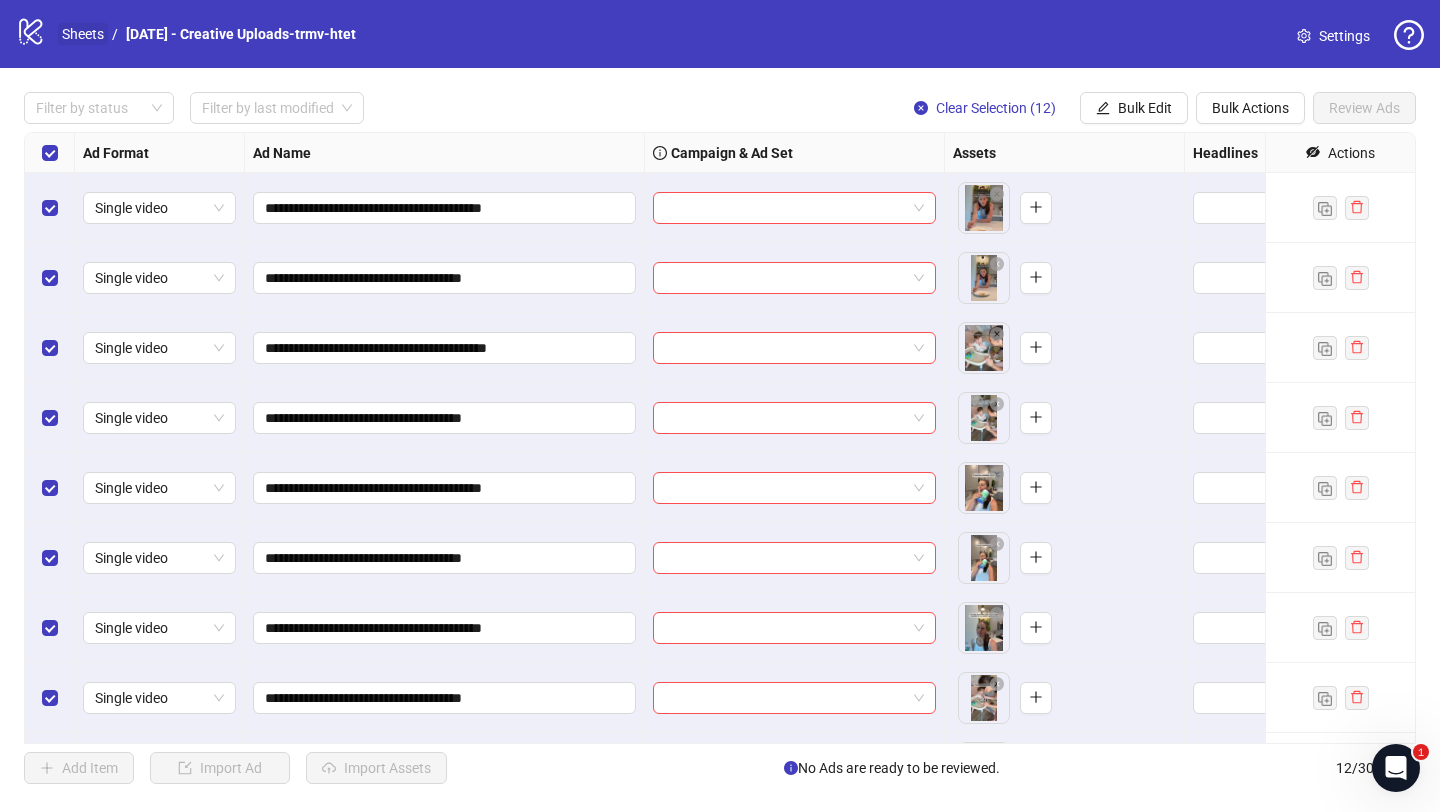 click on "Sheets" at bounding box center (83, 34) 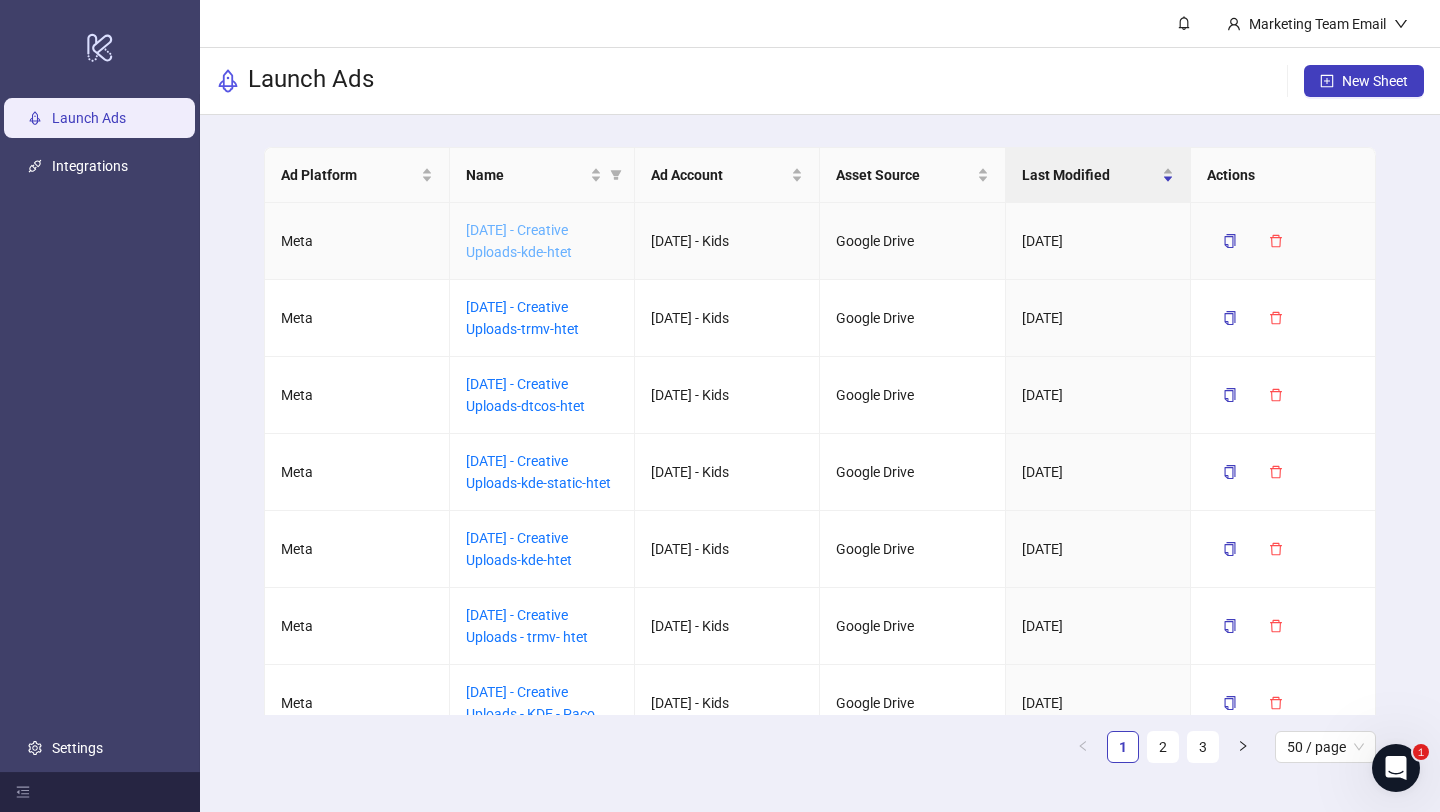 click on "[DATE] - Creative Uploads-kde-htet" at bounding box center (519, 241) 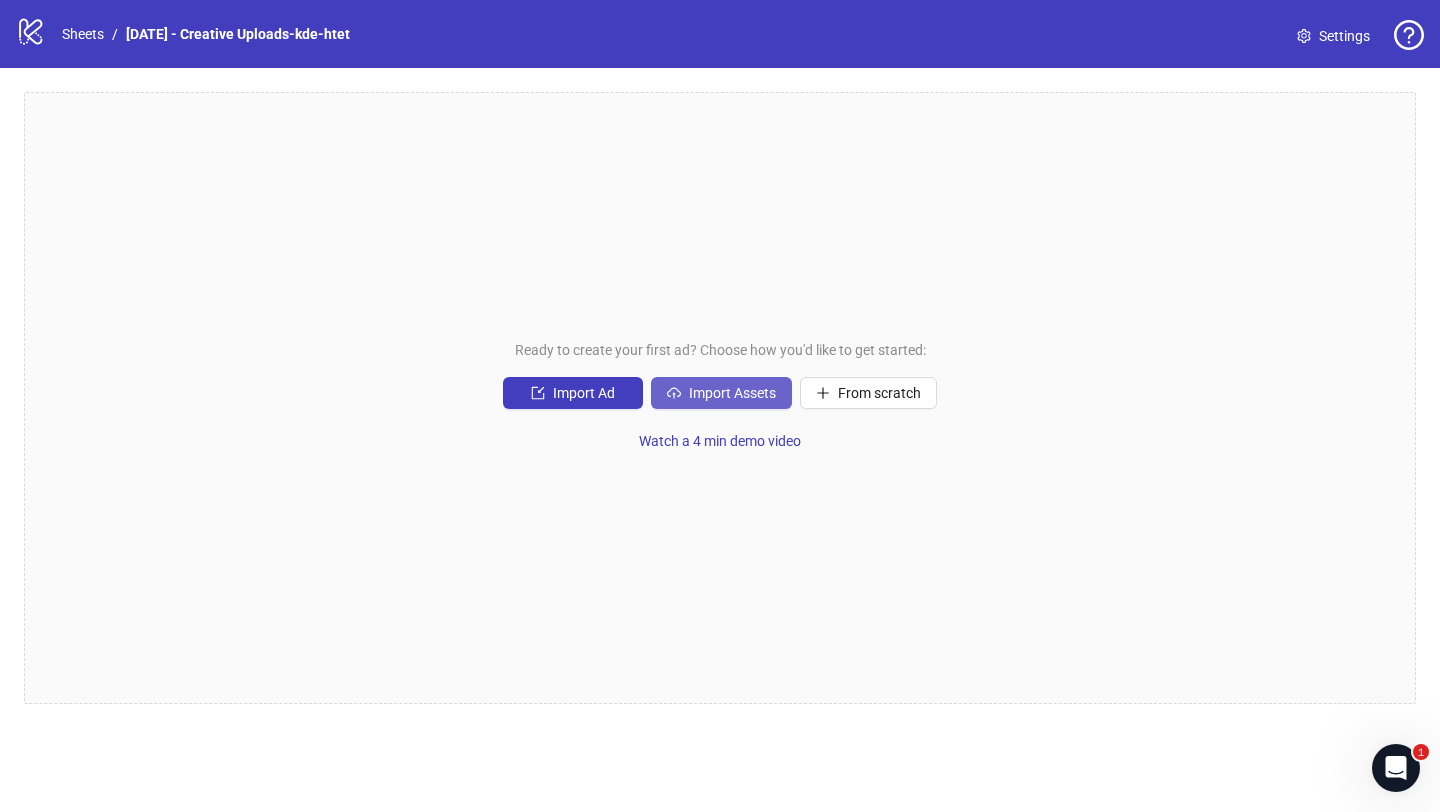 click on "Import Assets" at bounding box center (584, 393) 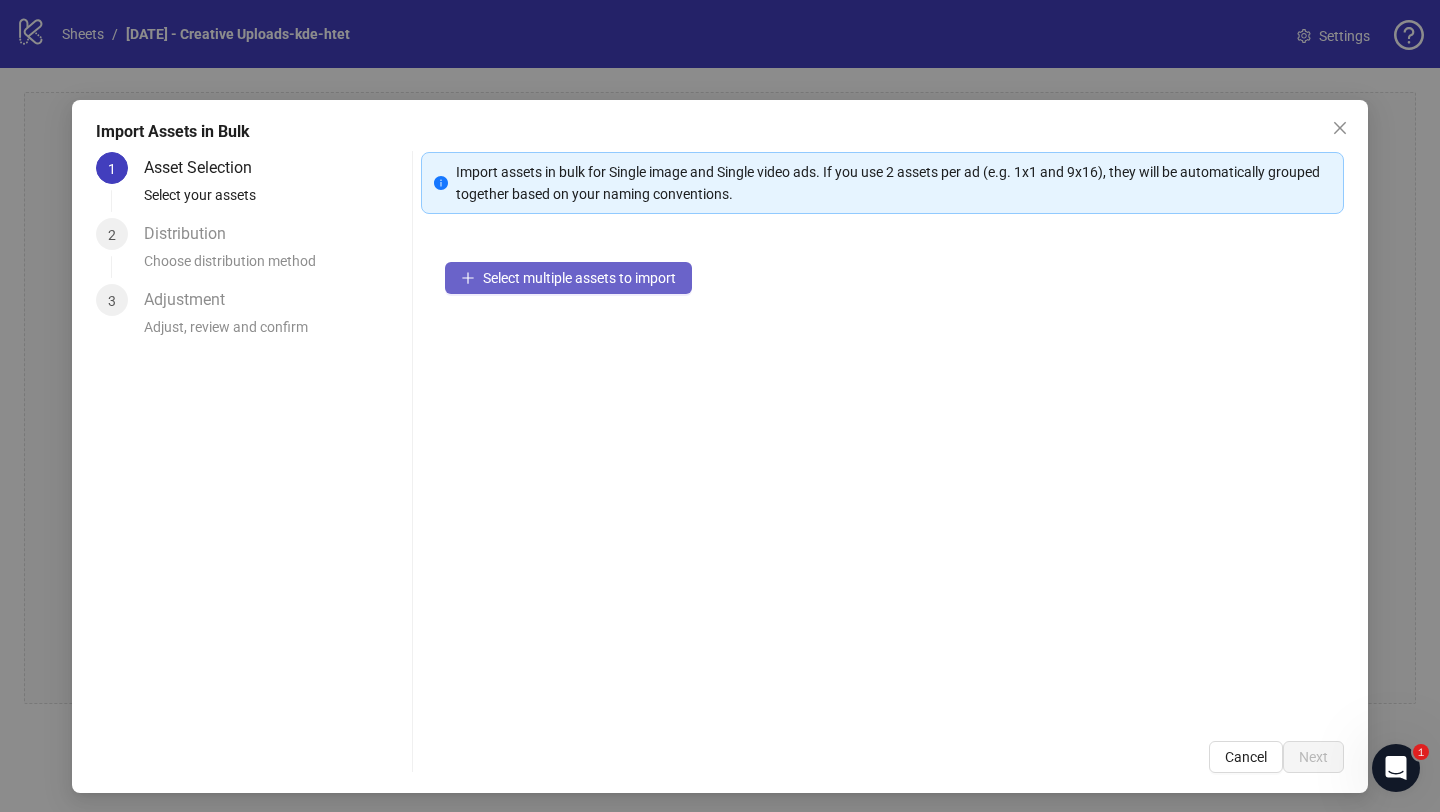 click on "Select multiple assets to import" at bounding box center (579, 278) 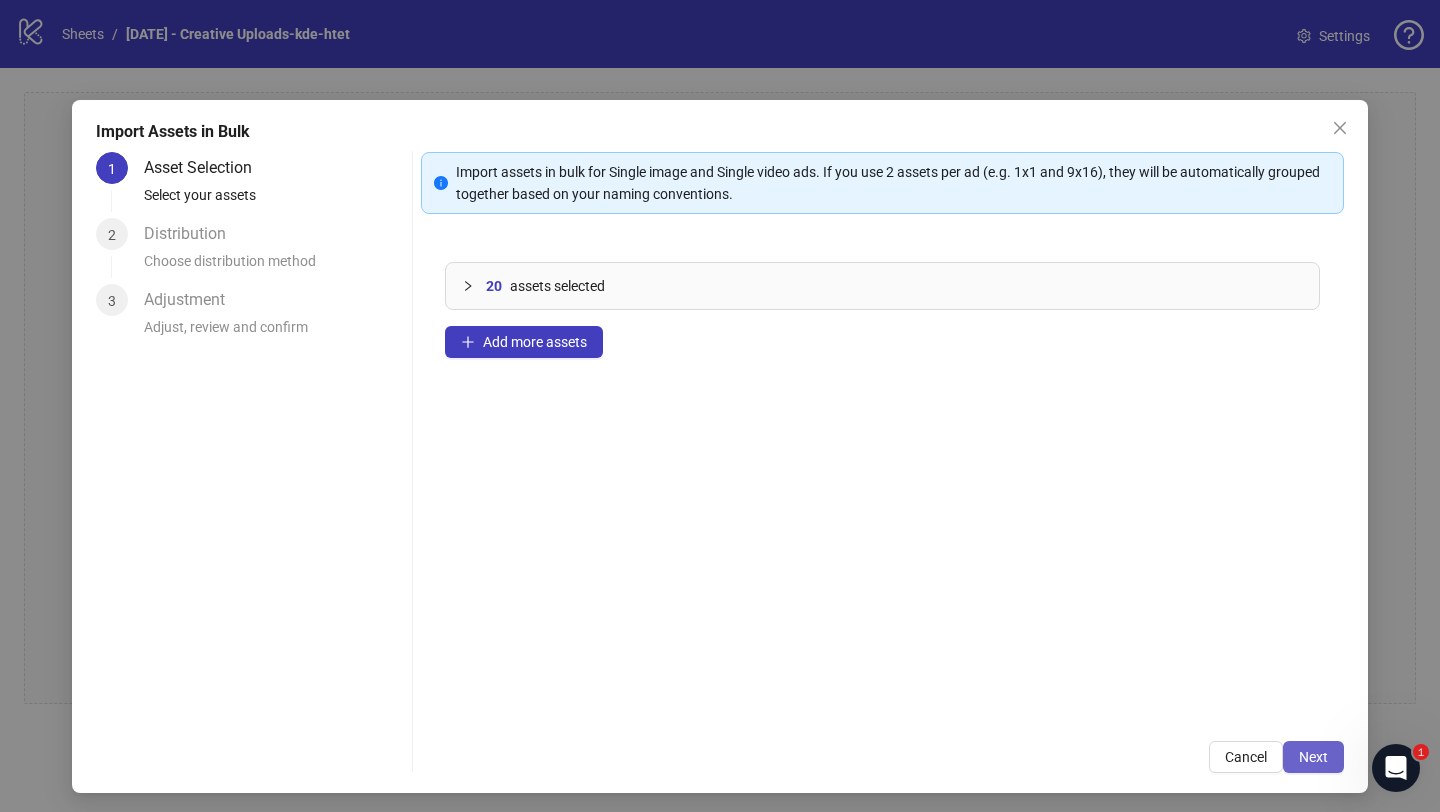 click on "Next" at bounding box center (1313, 757) 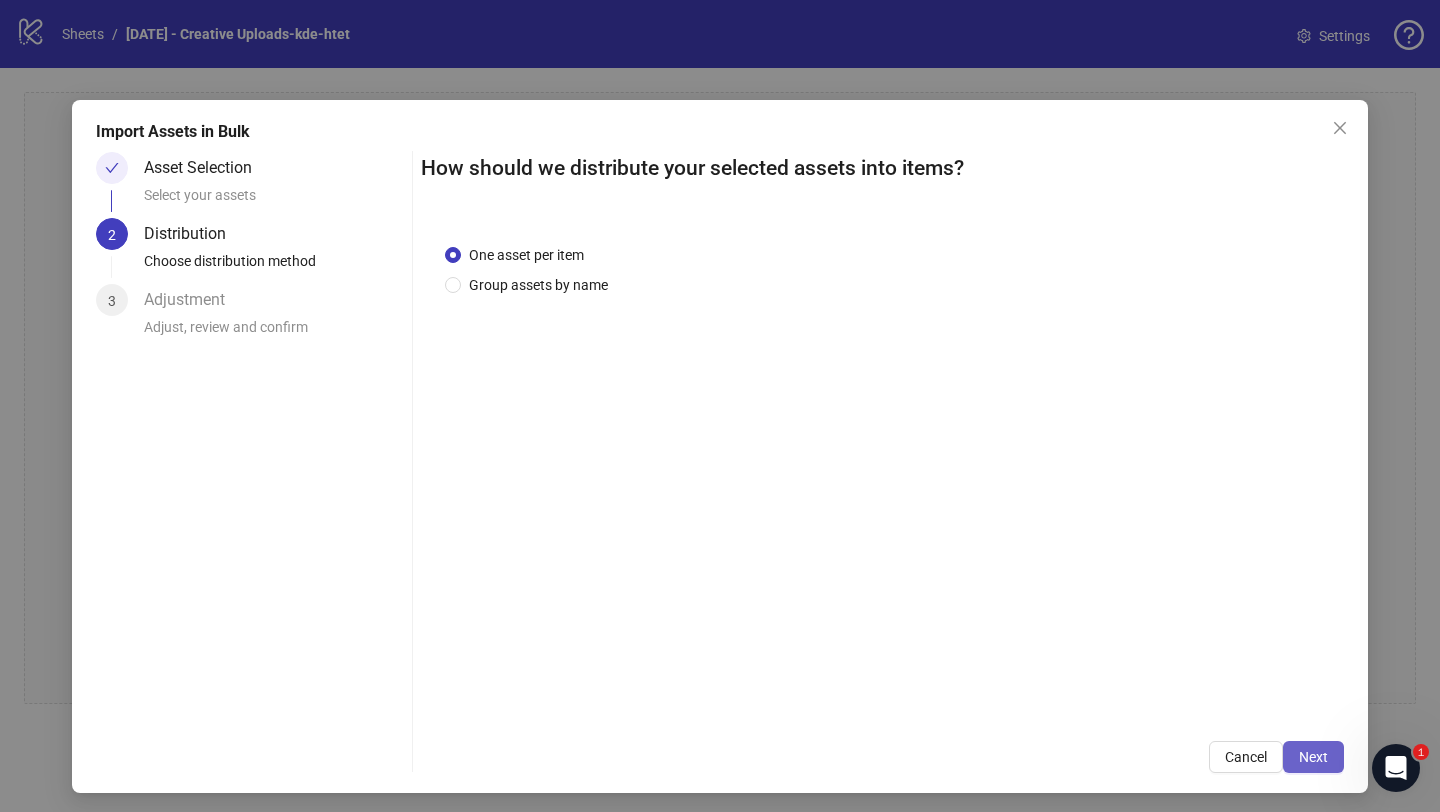 click on "Next" at bounding box center [1313, 757] 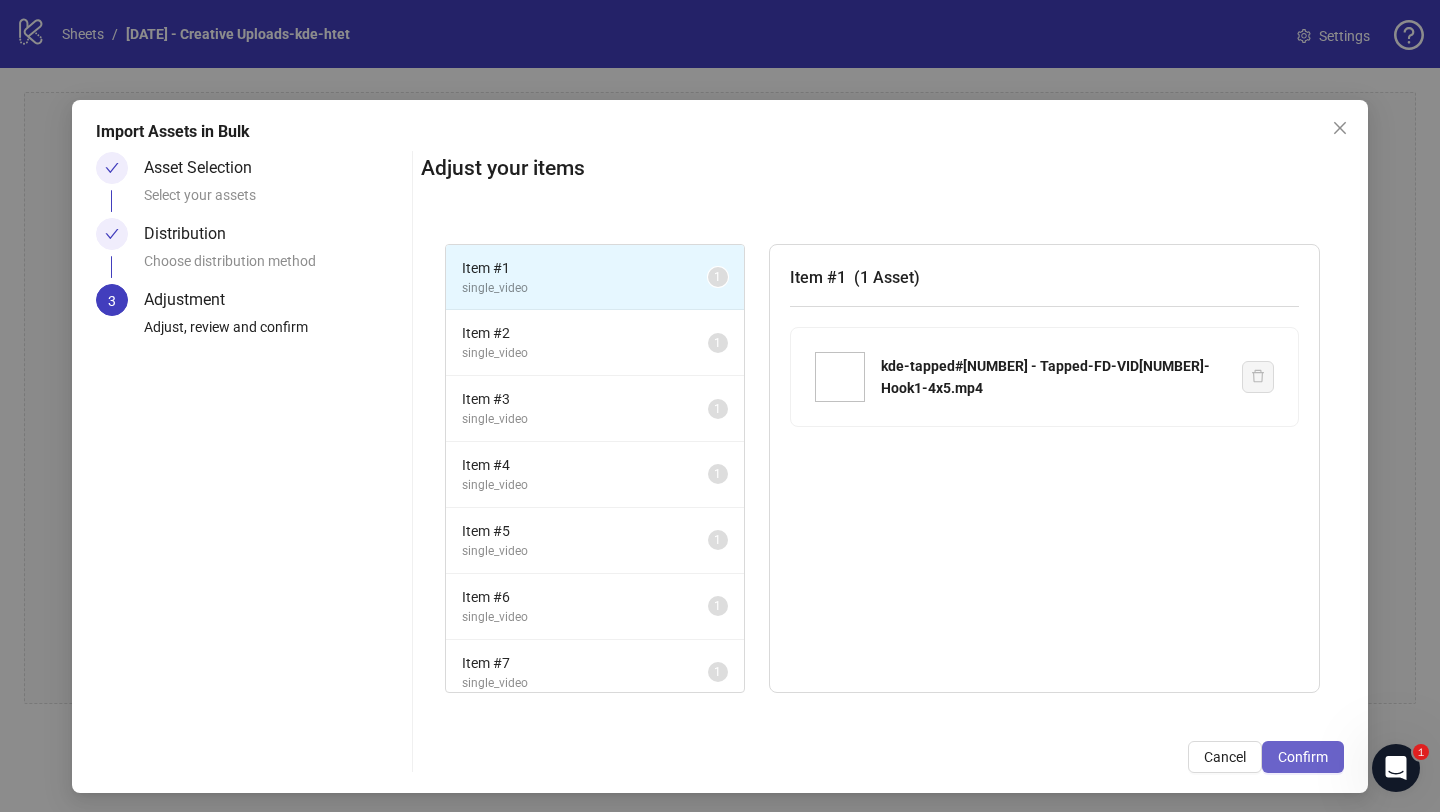 click on "Confirm" at bounding box center [1303, 757] 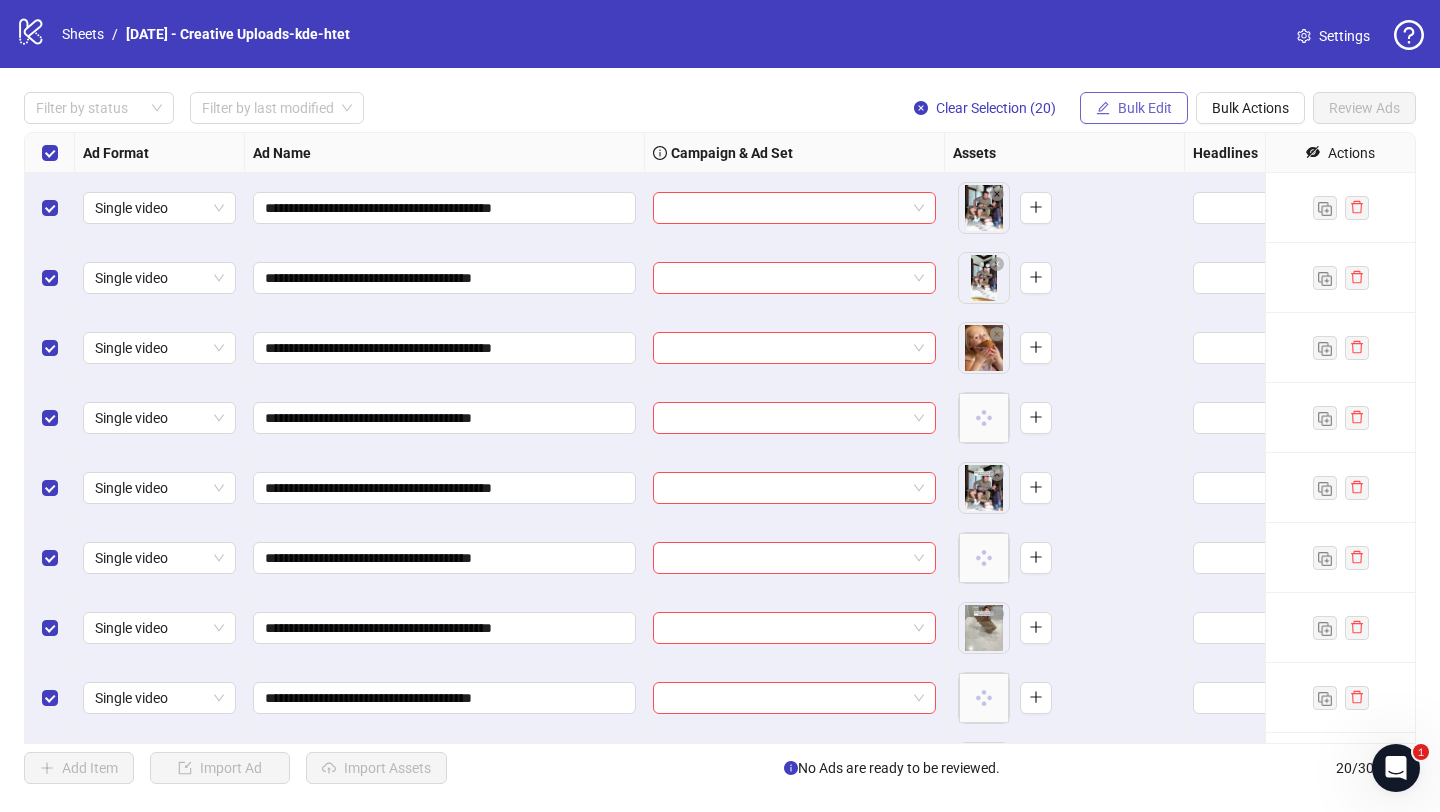 click on "Bulk Edit" at bounding box center [1145, 108] 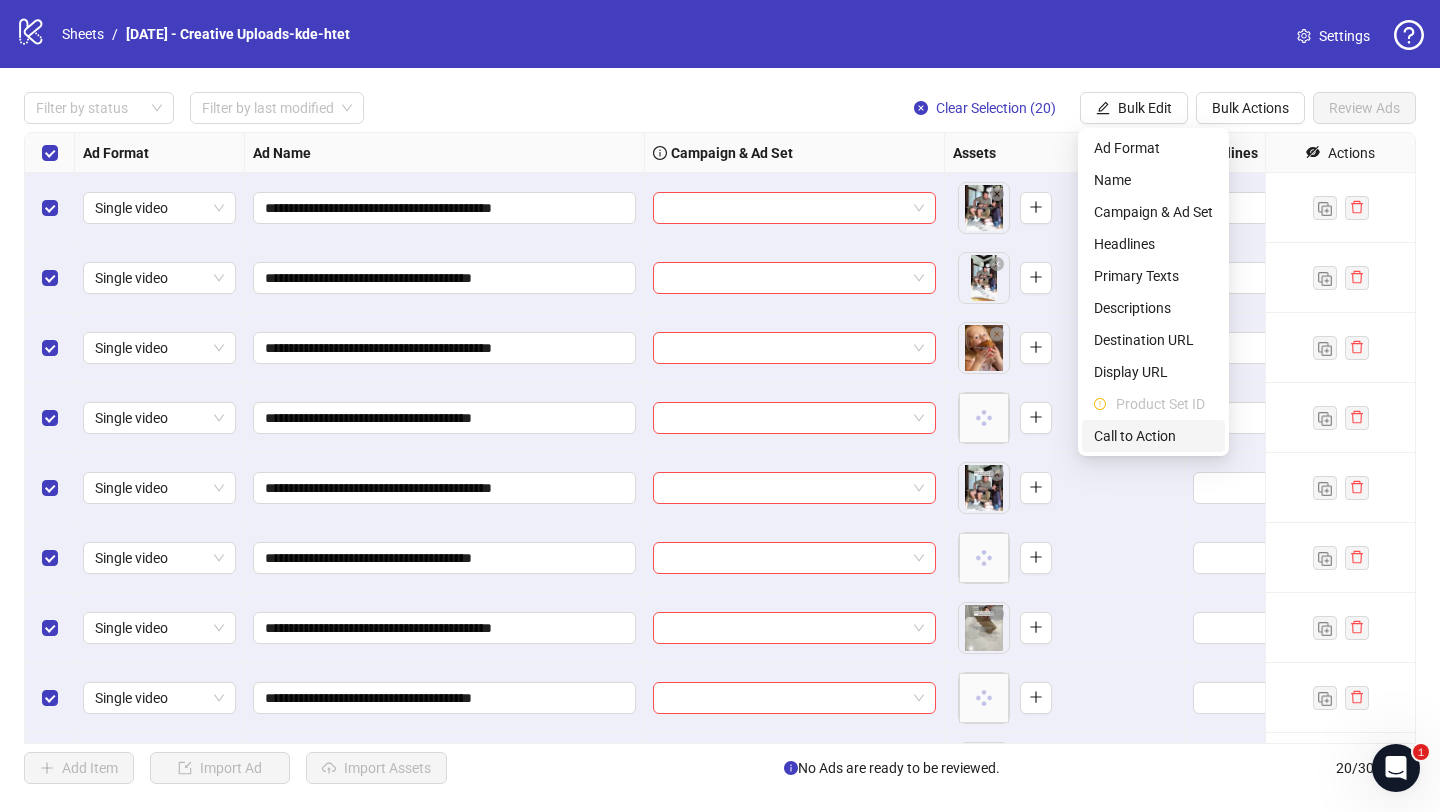 click on "Call to Action" at bounding box center [1153, 436] 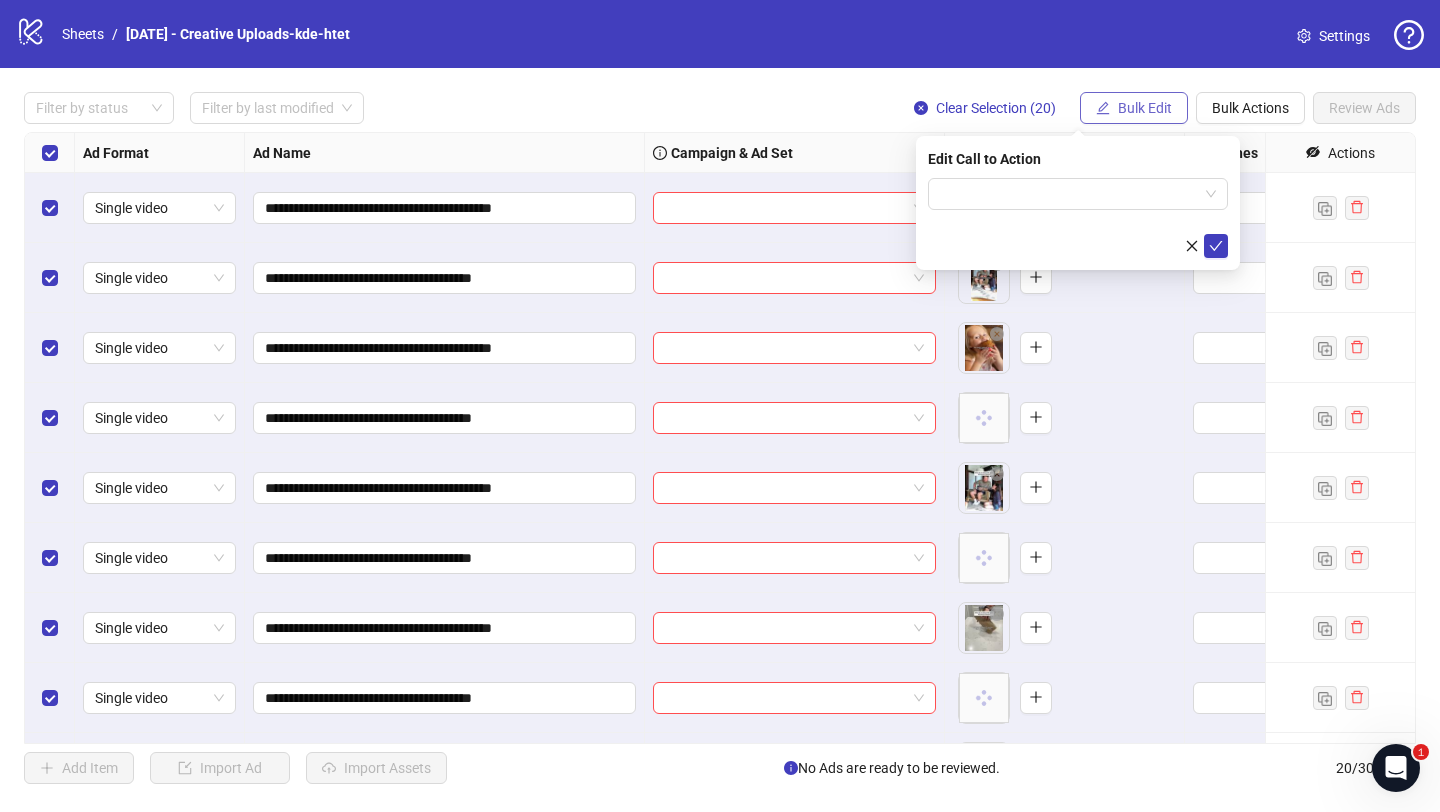 click on "Bulk Edit" at bounding box center (1145, 108) 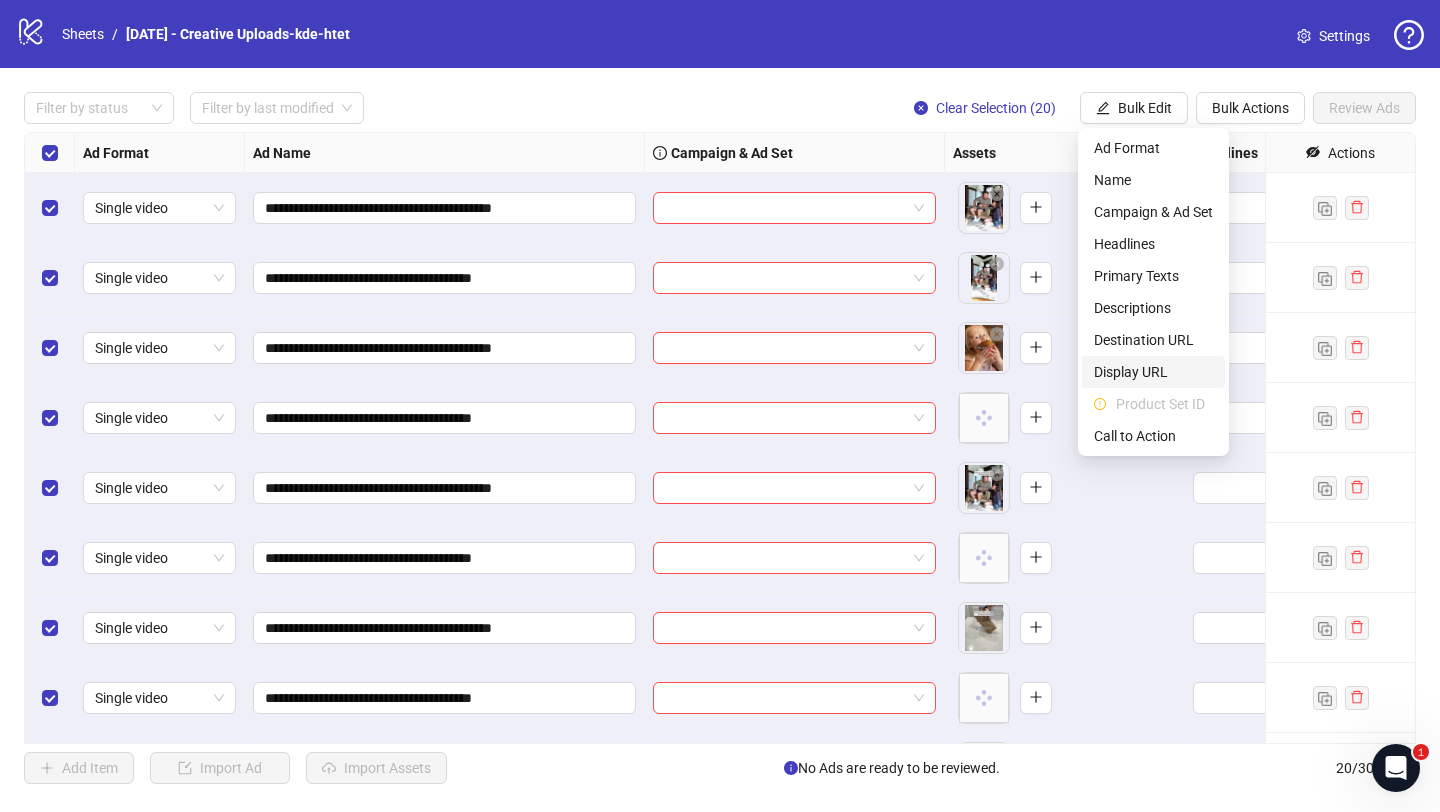 click on "Display URL" at bounding box center (1153, 372) 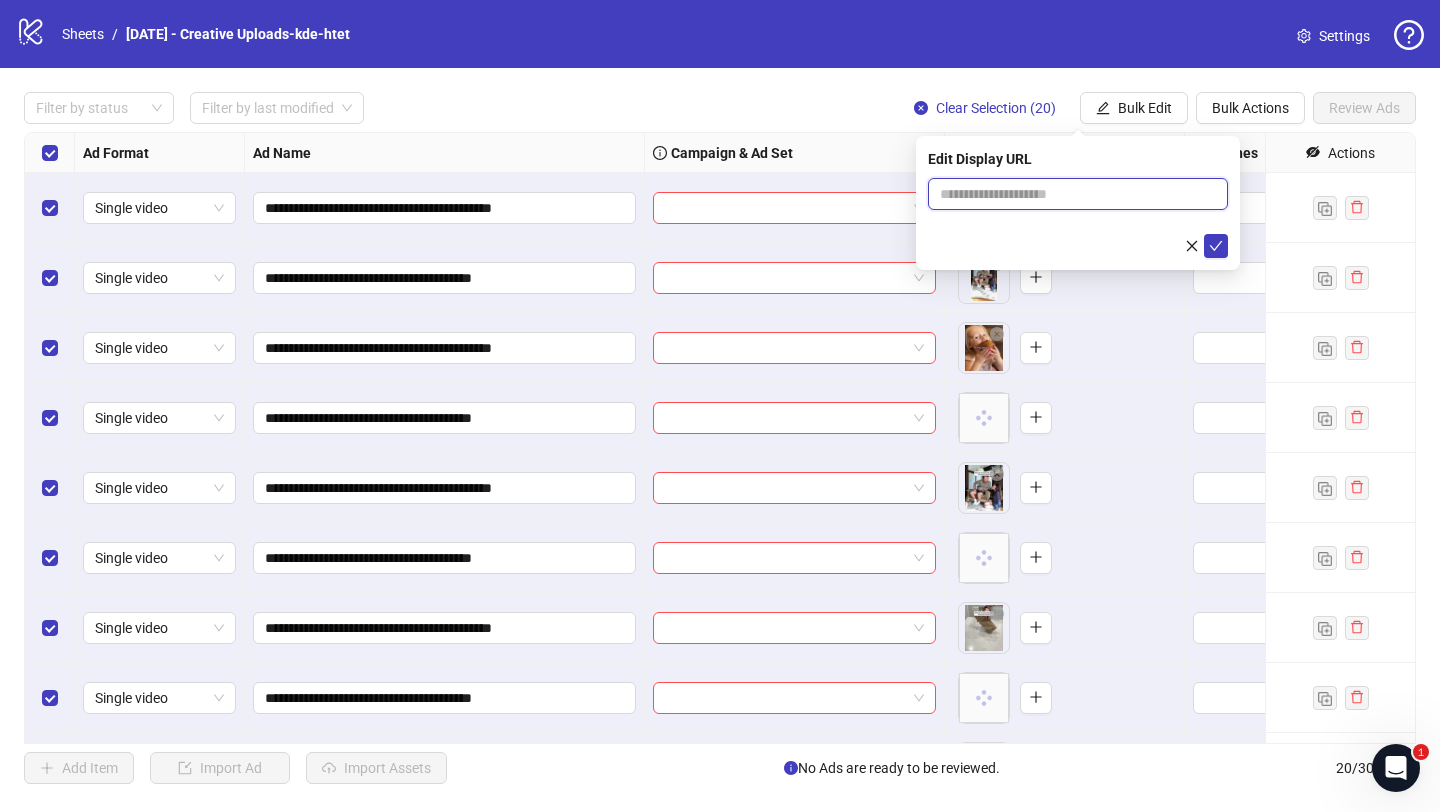 click at bounding box center (1078, 194) 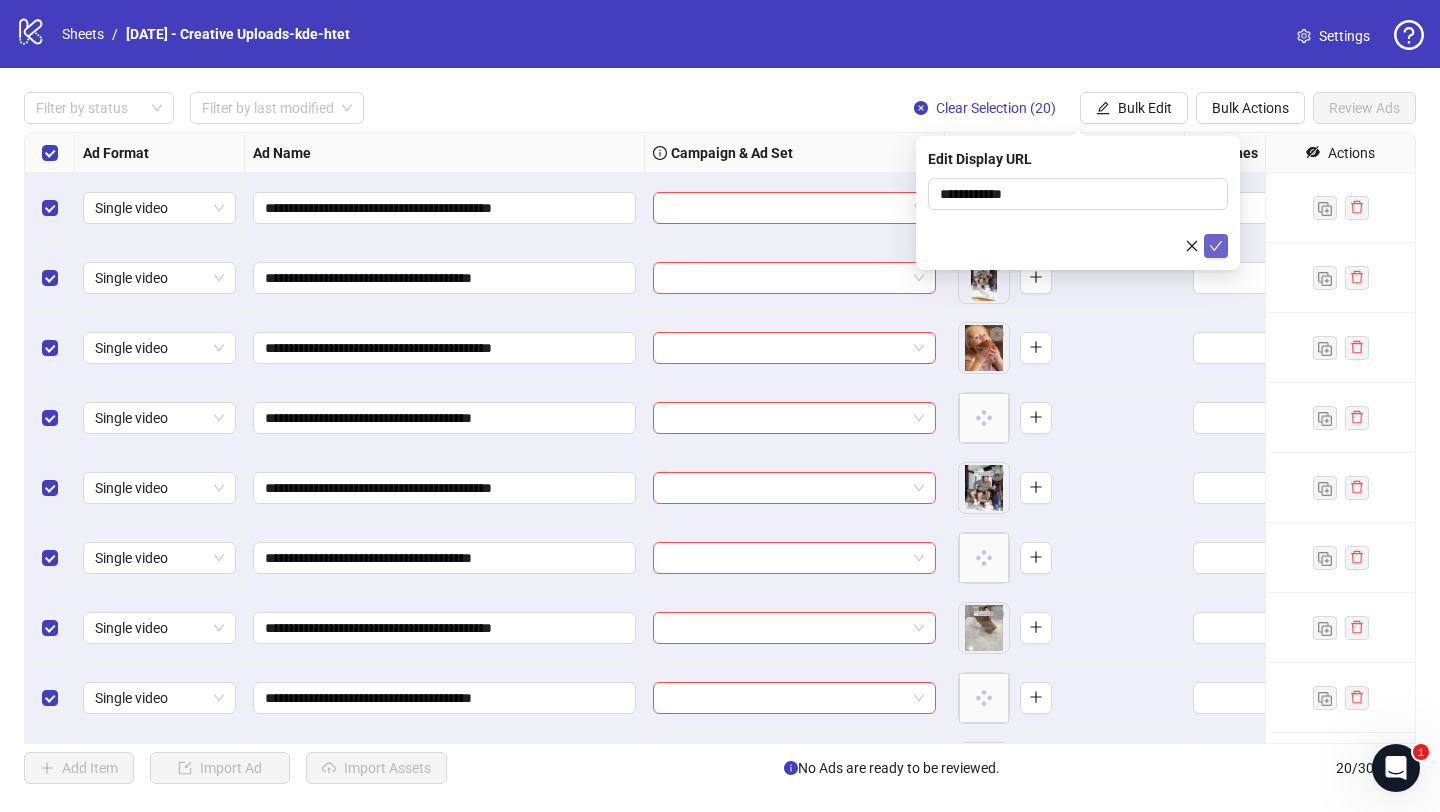 click at bounding box center (1216, 246) 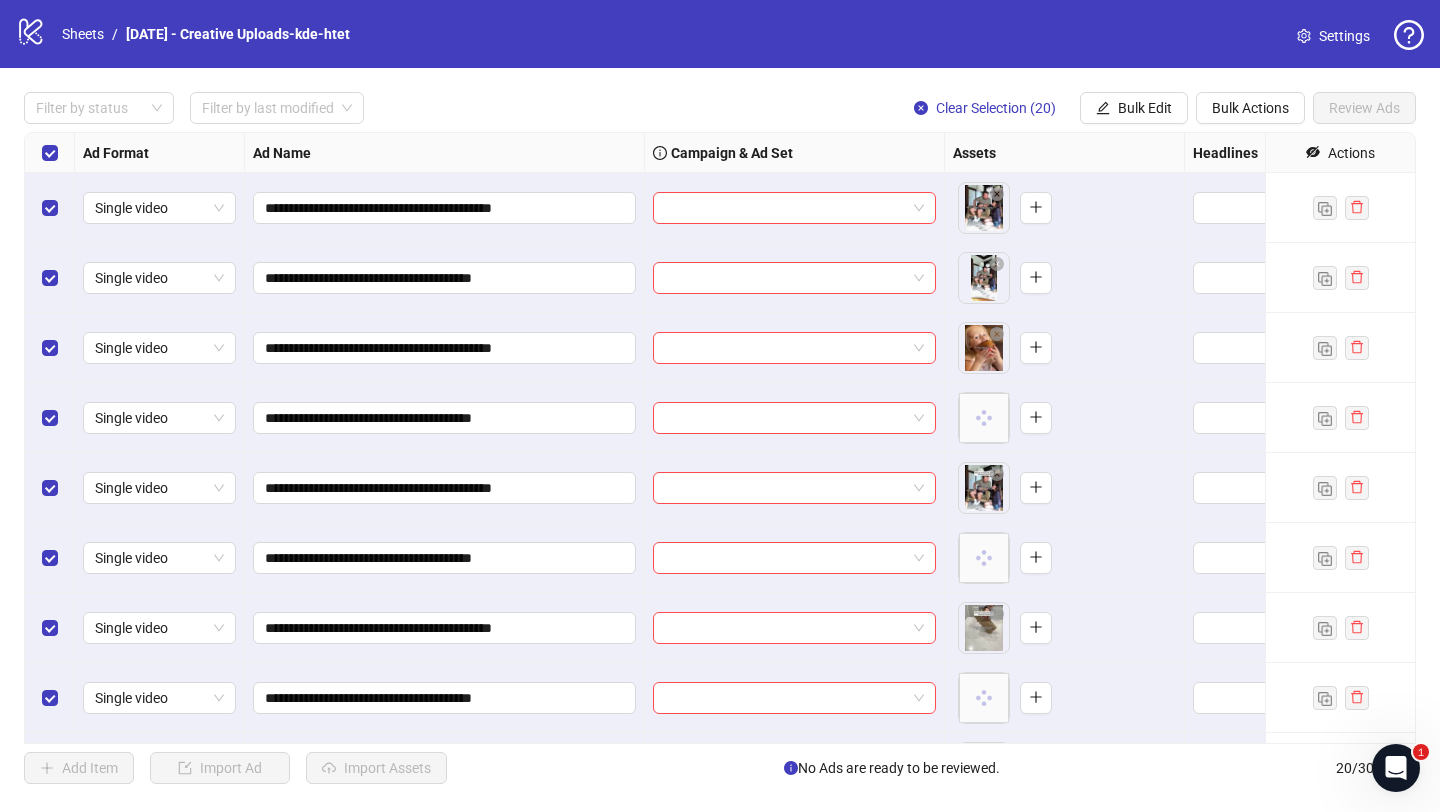 click on "**********" at bounding box center (720, 438) 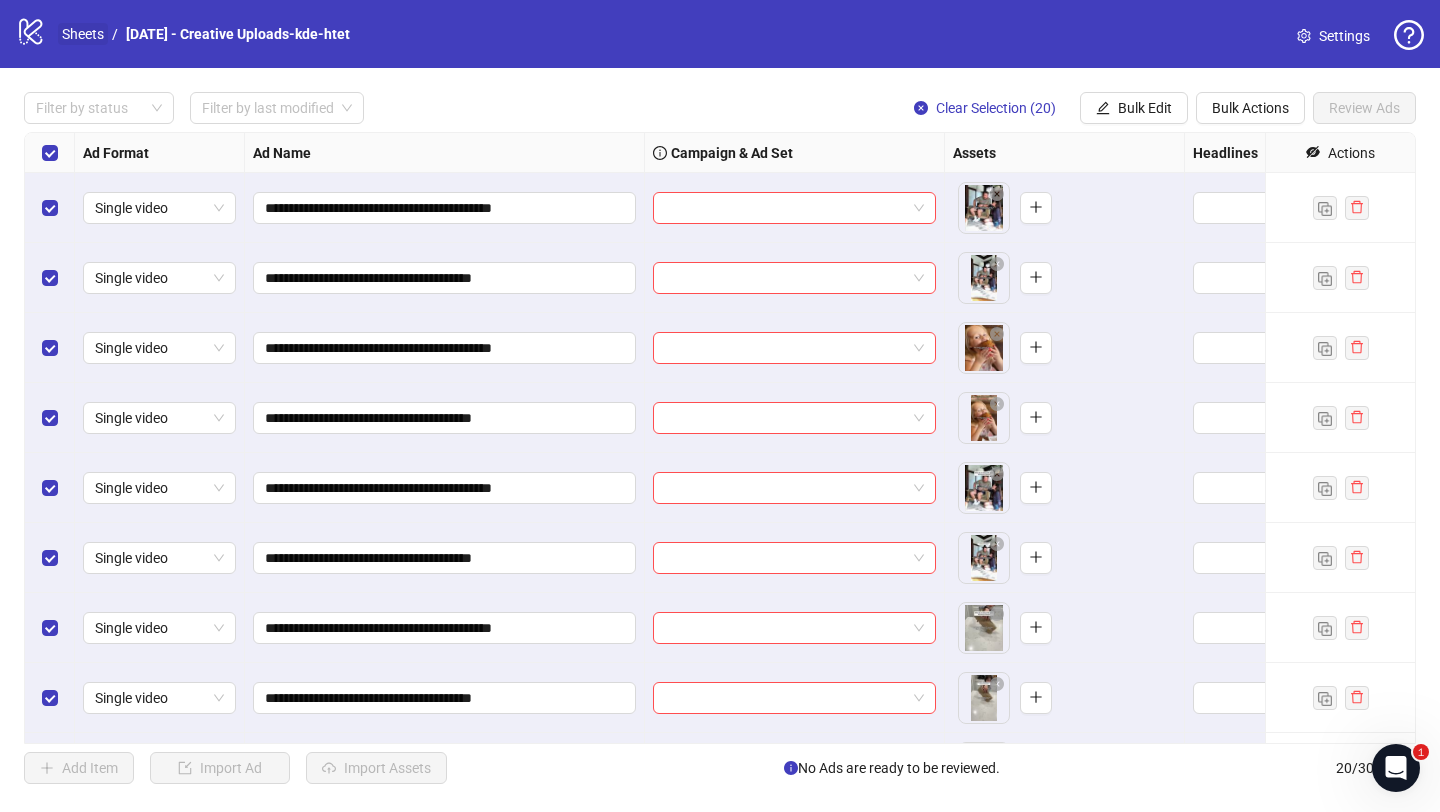 click on "Sheets" at bounding box center (83, 34) 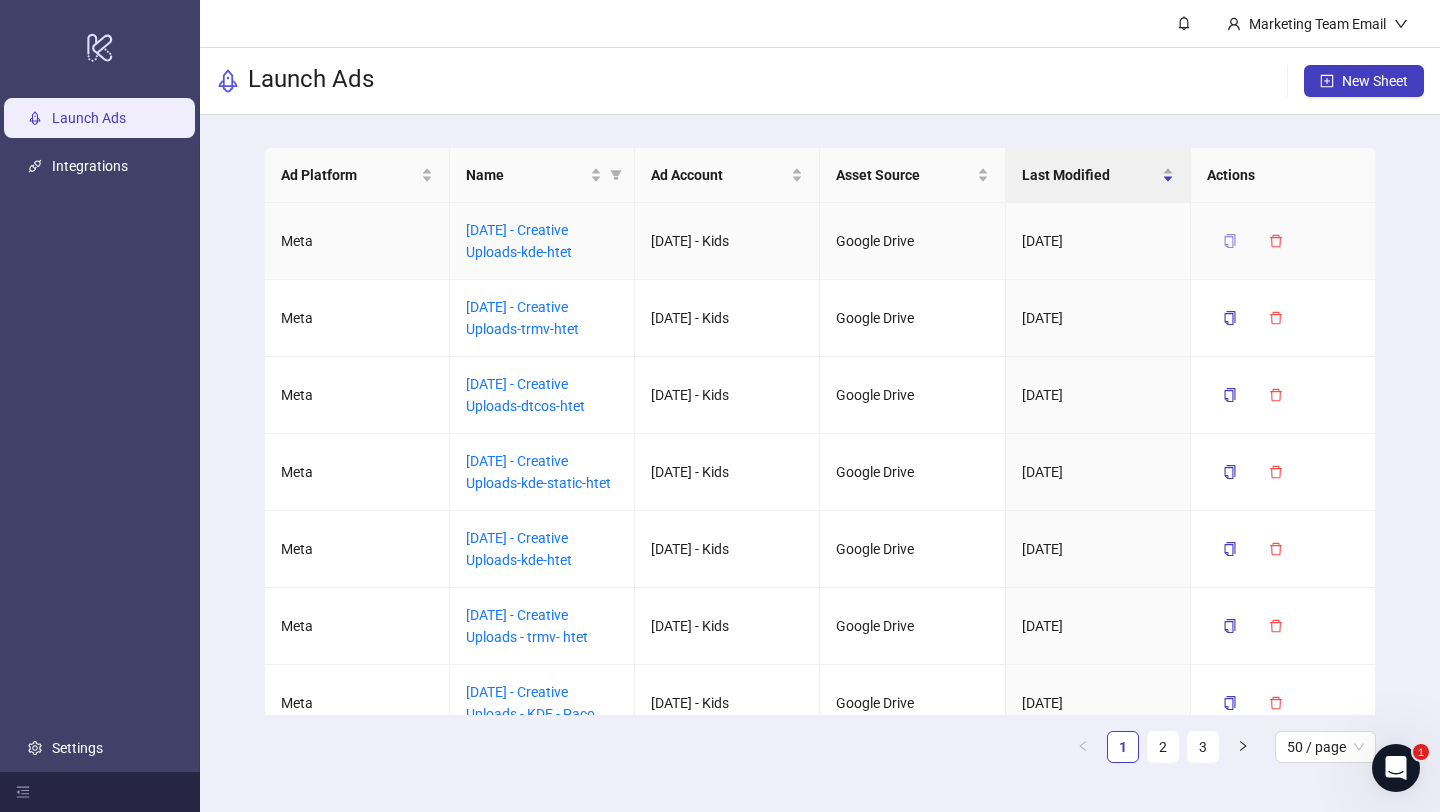 click at bounding box center (1230, 241) 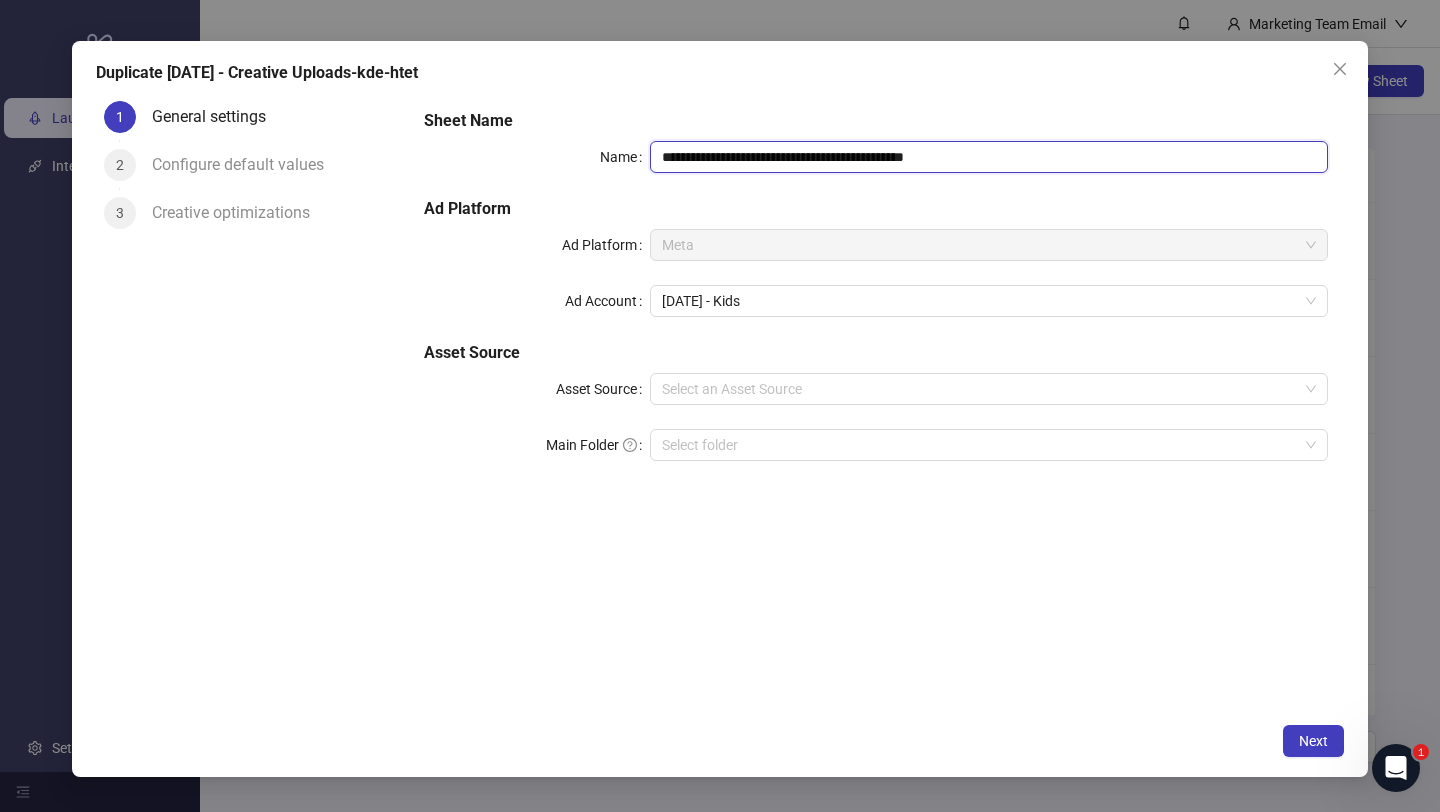 click on "**********" at bounding box center [989, 157] 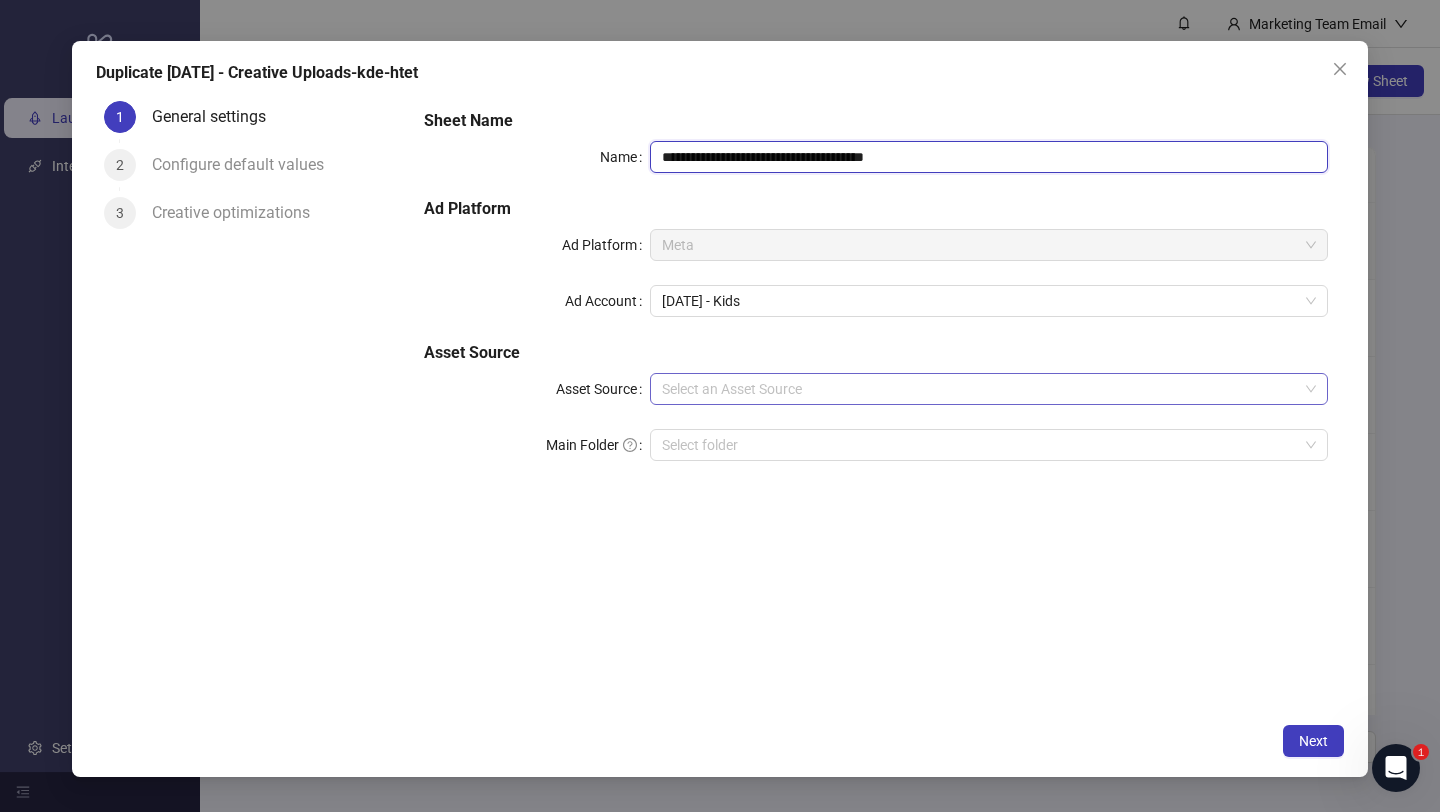 type on "**********" 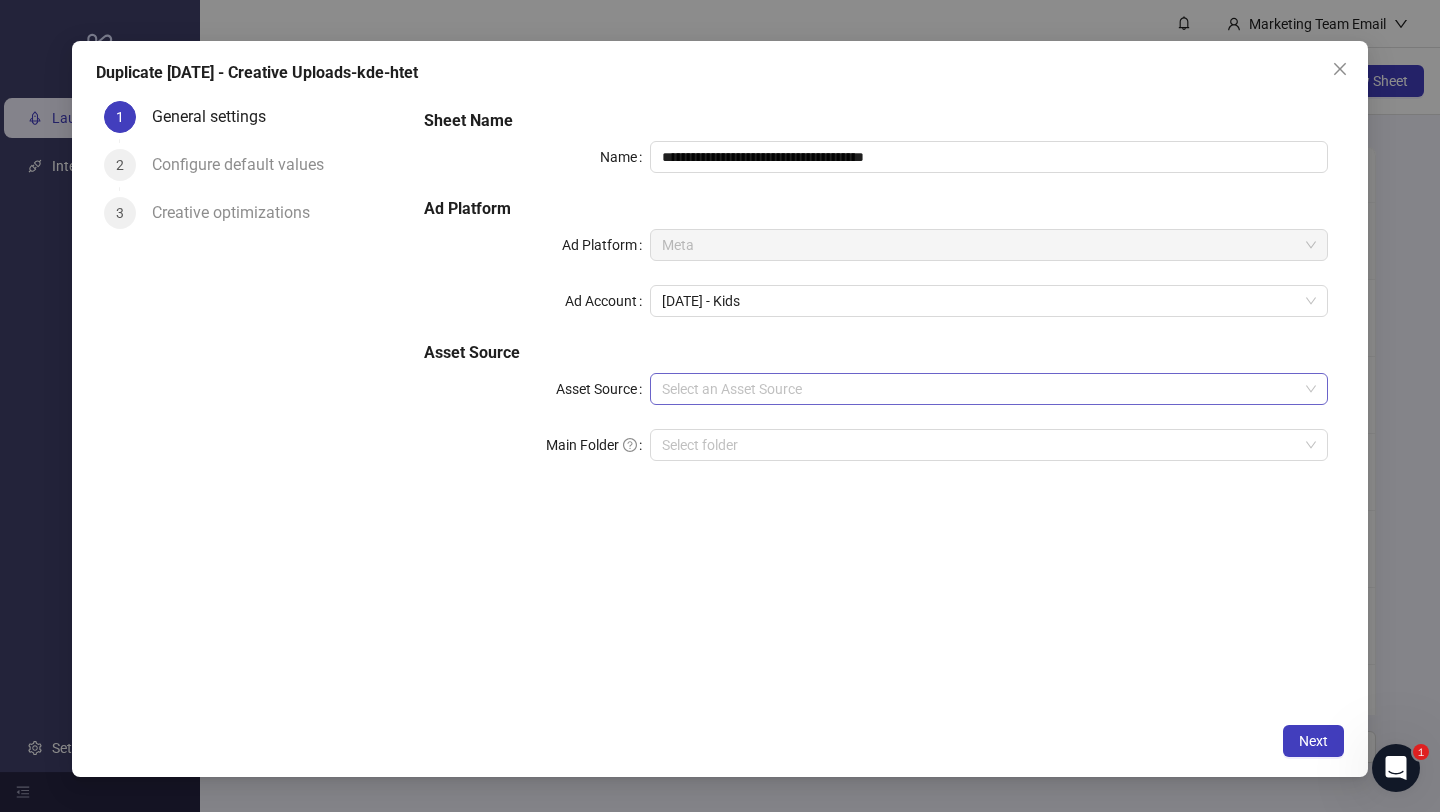 click on "Asset Source" at bounding box center (980, 389) 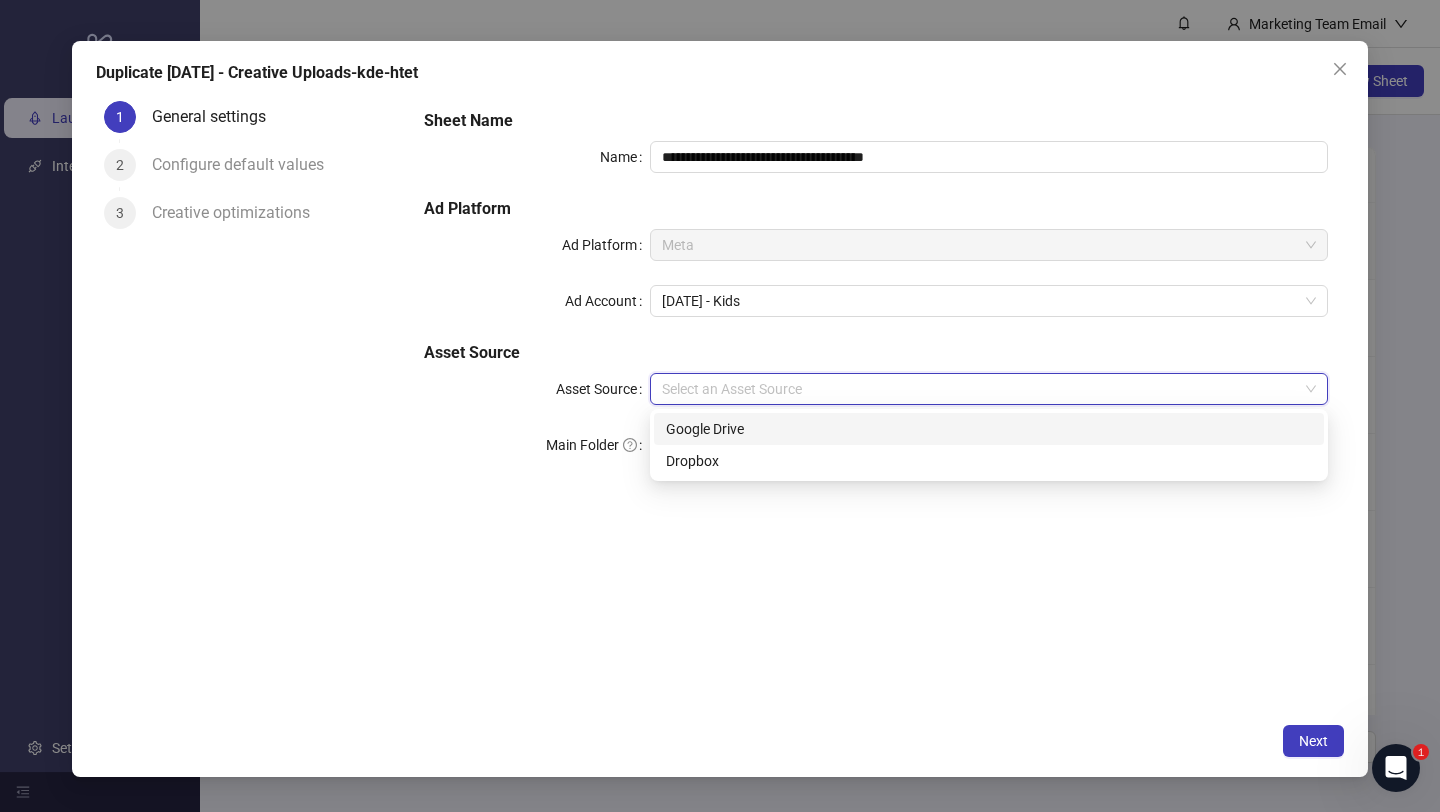 click on "Google Drive" at bounding box center (989, 429) 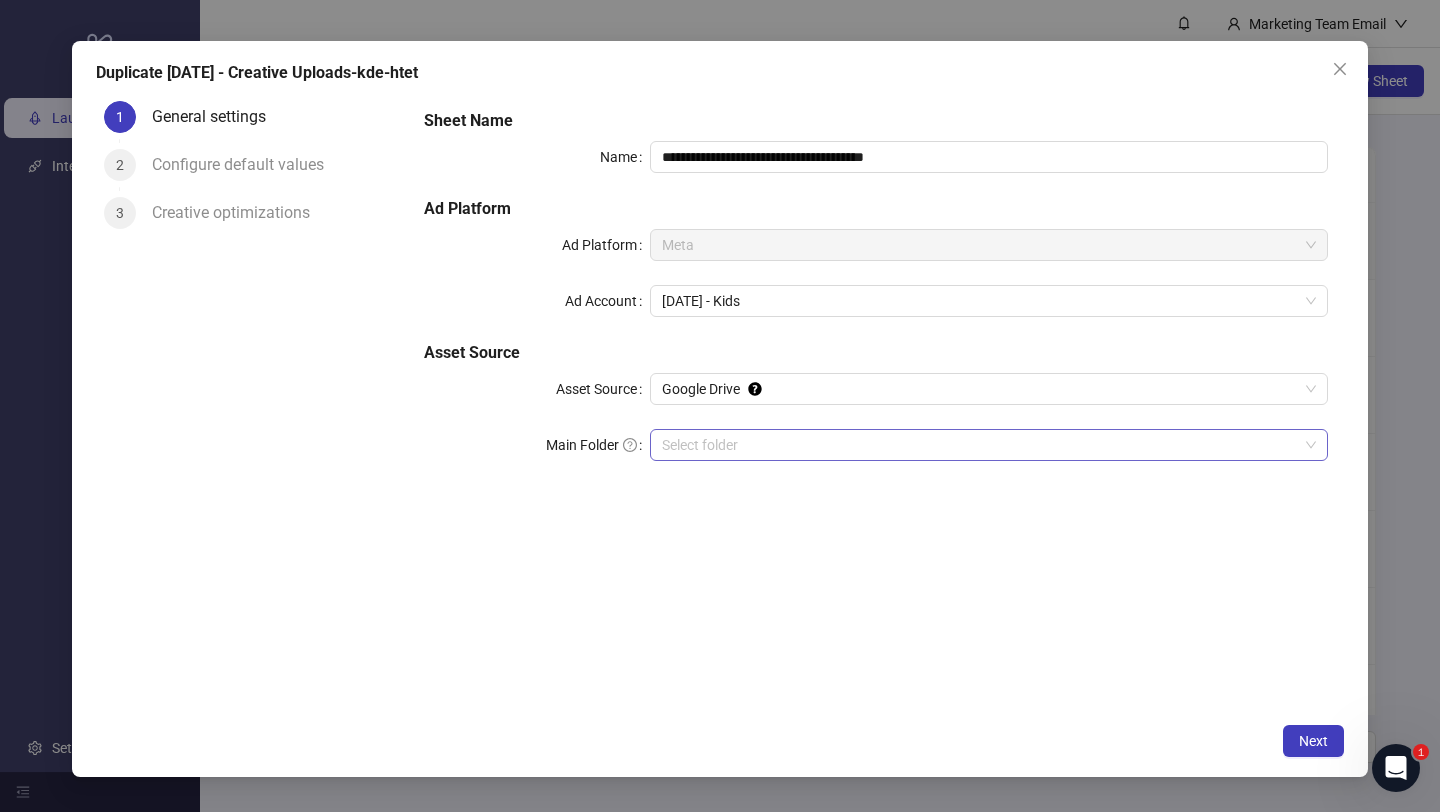 click on "Main Folder" at bounding box center [980, 445] 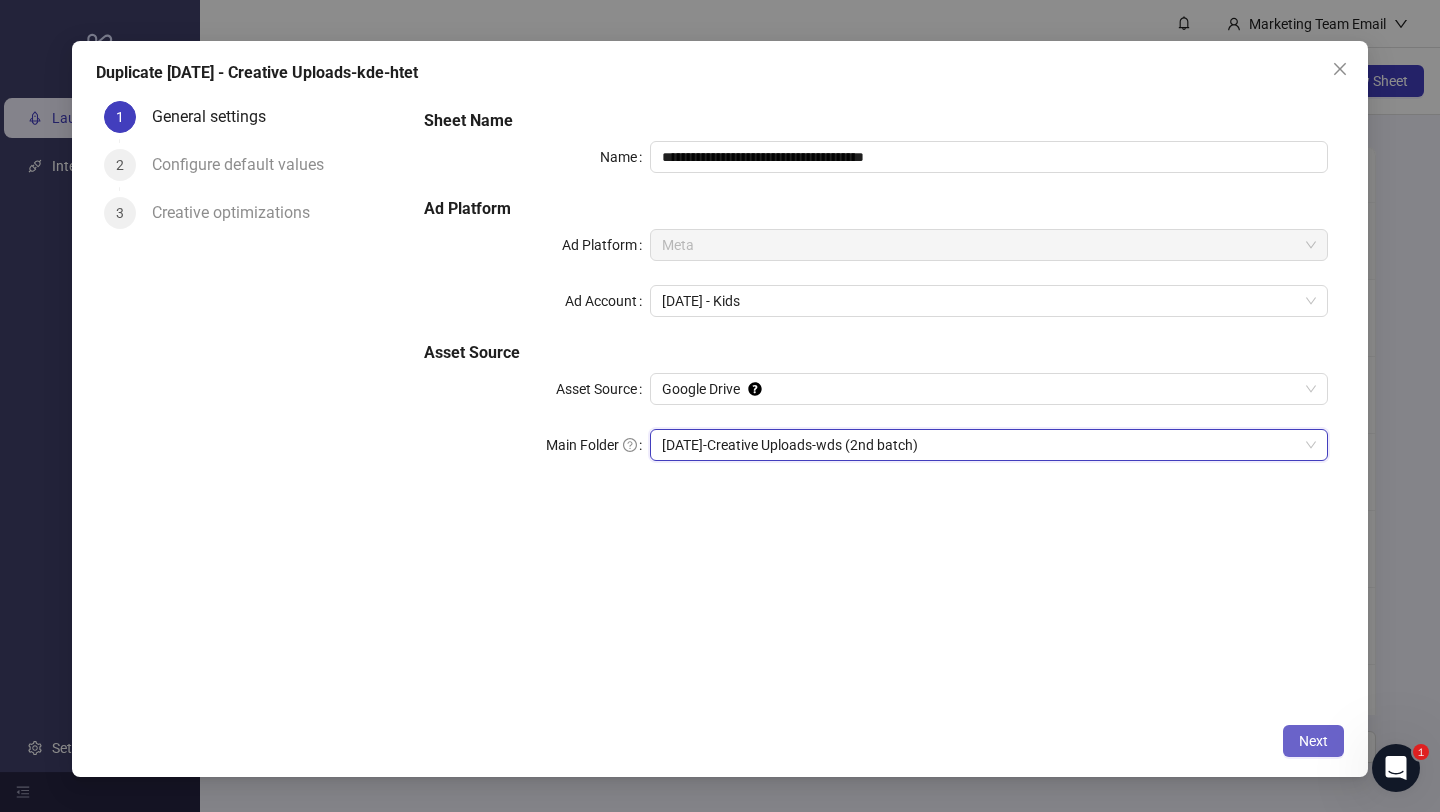 click on "Next" at bounding box center [1313, 741] 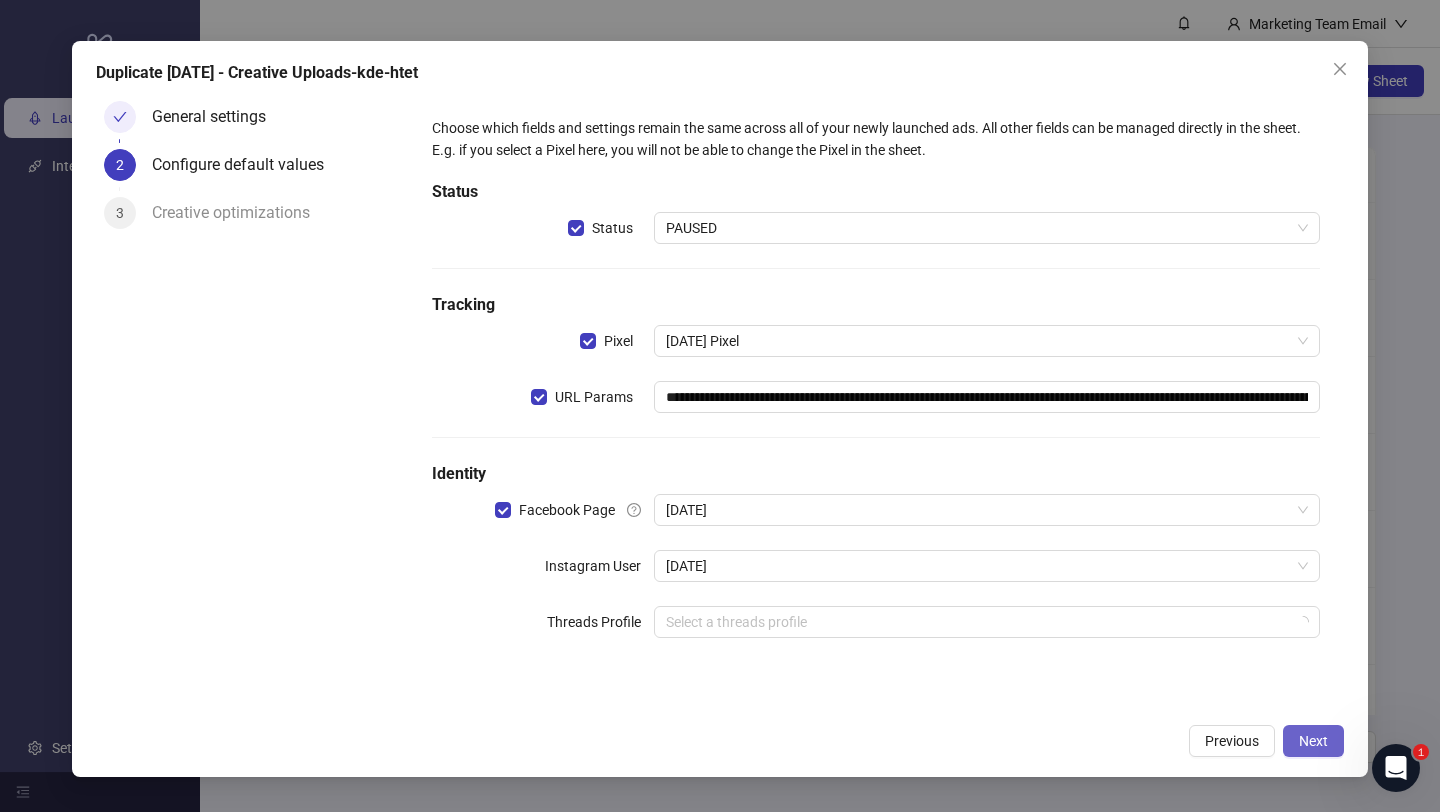 click on "Next" at bounding box center [1313, 741] 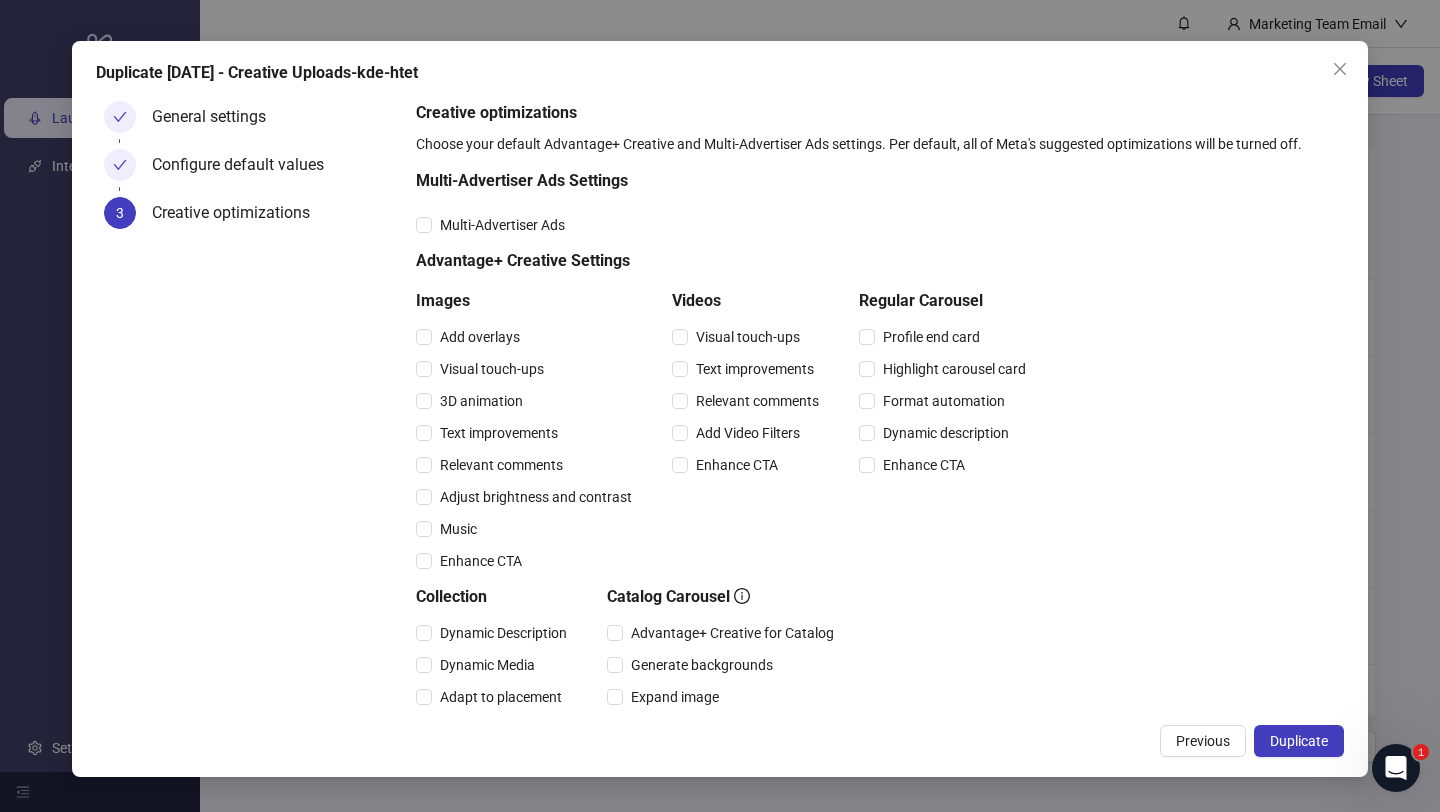 click on "Duplicate" at bounding box center [1299, 741] 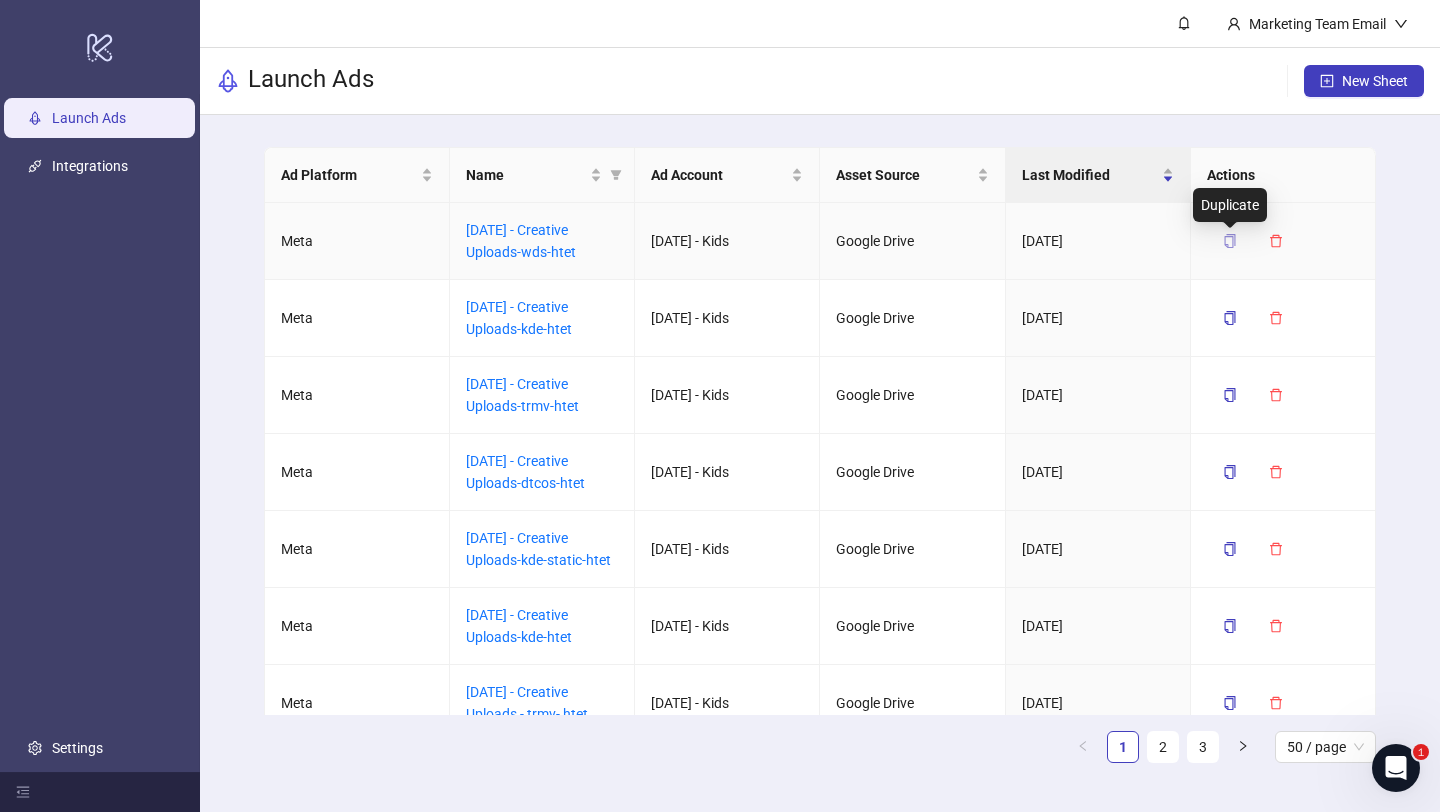 click at bounding box center (1230, 241) 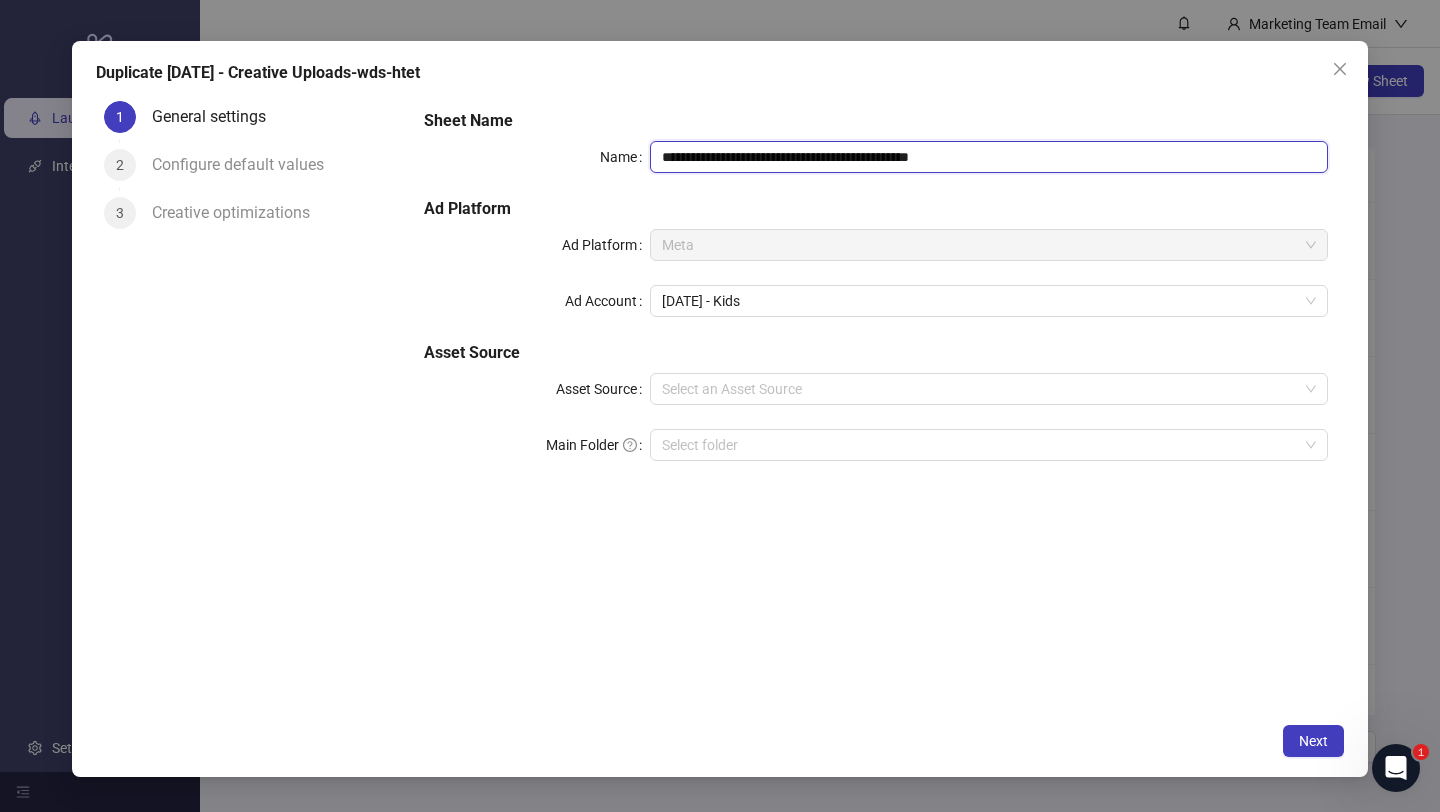 click on "**********" at bounding box center (989, 157) 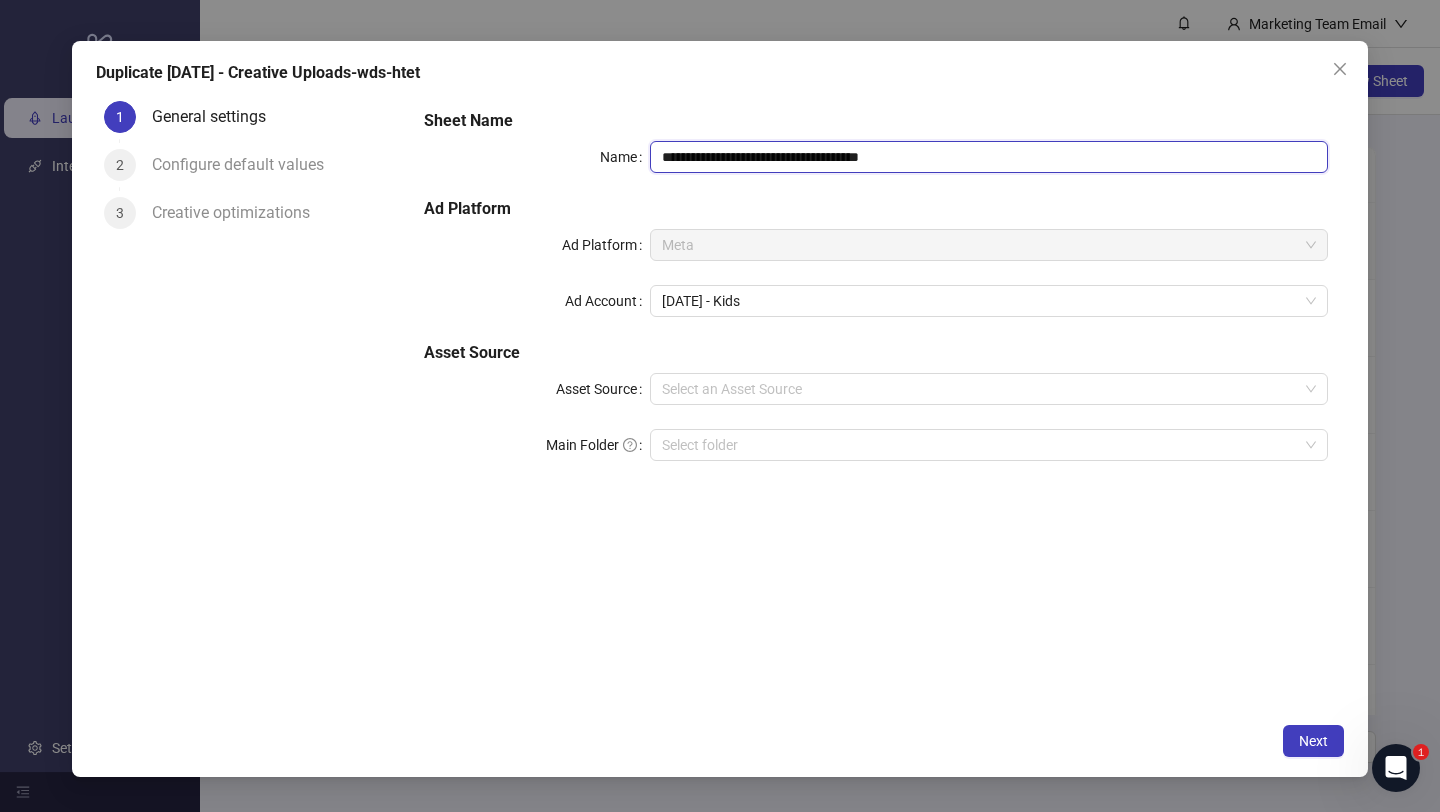 click on "**********" at bounding box center (989, 157) 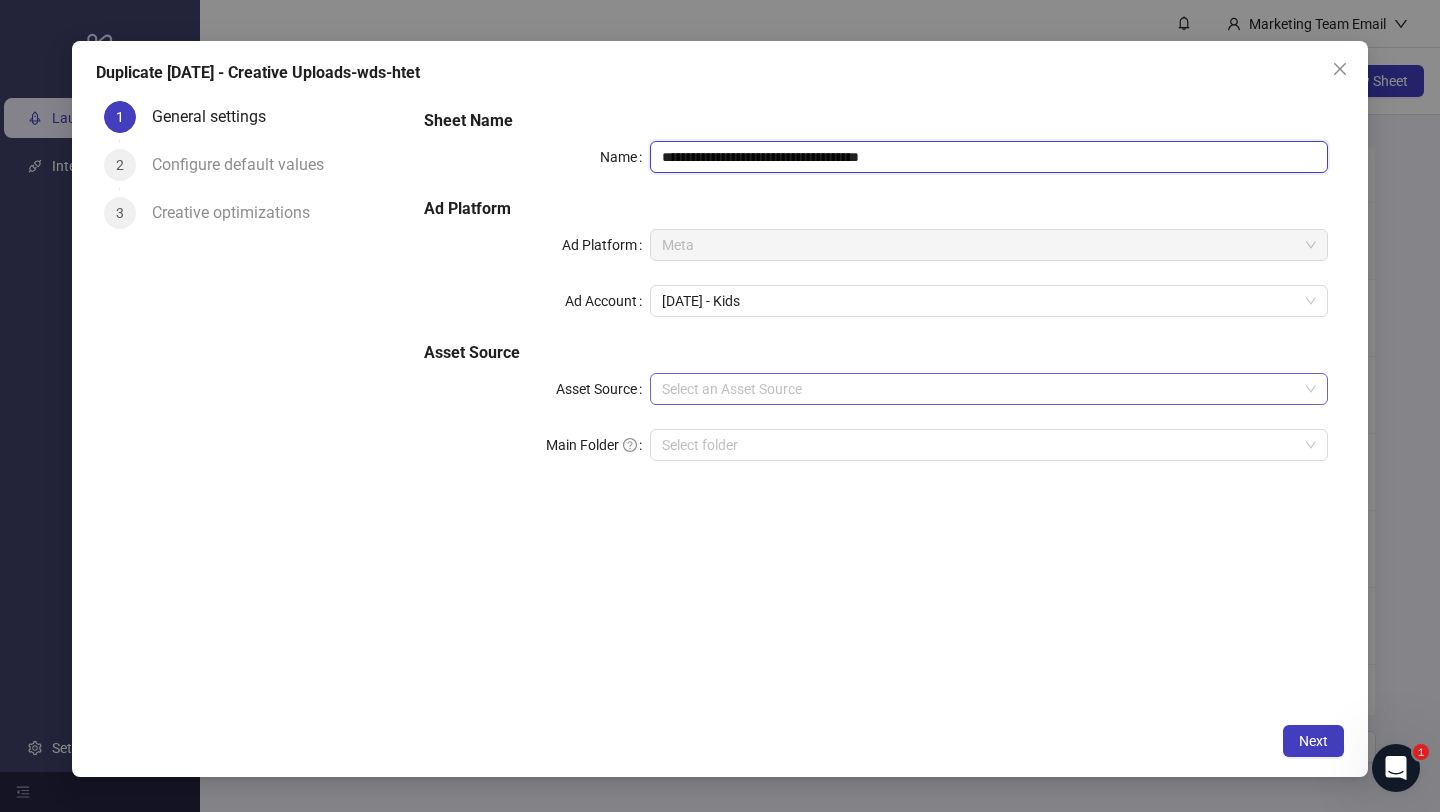 type on "**********" 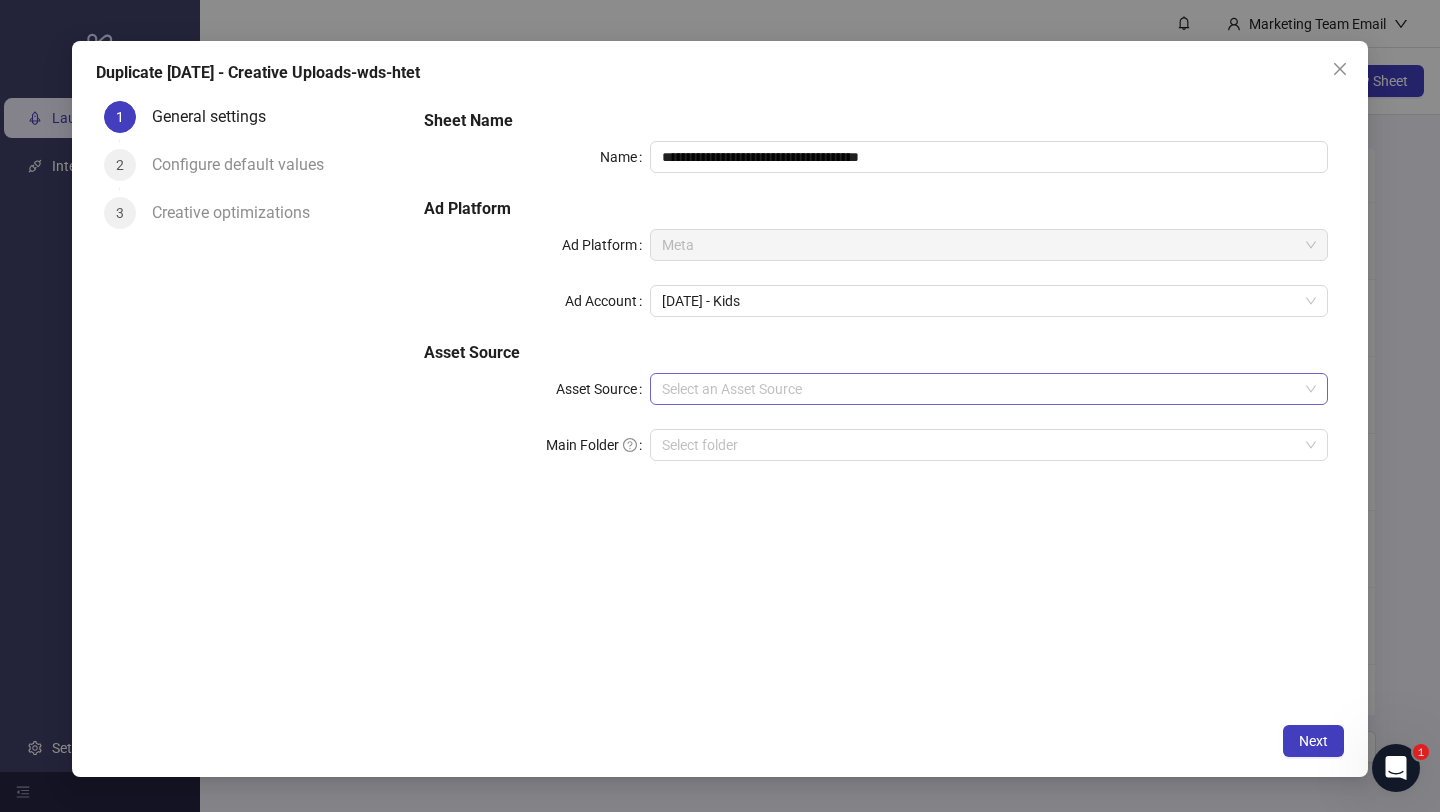 click on "Asset Source" at bounding box center (980, 389) 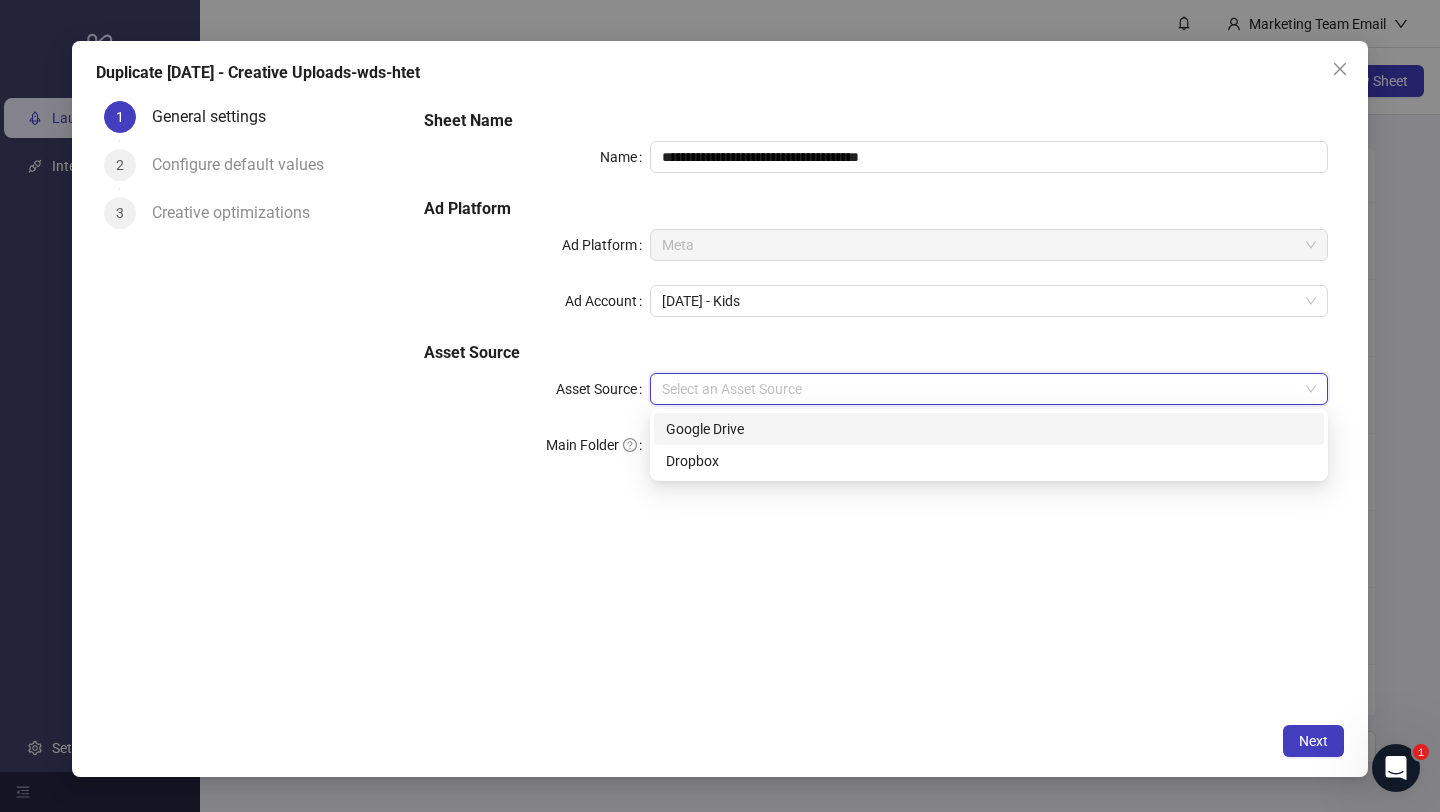 click on "Google Drive" at bounding box center [989, 429] 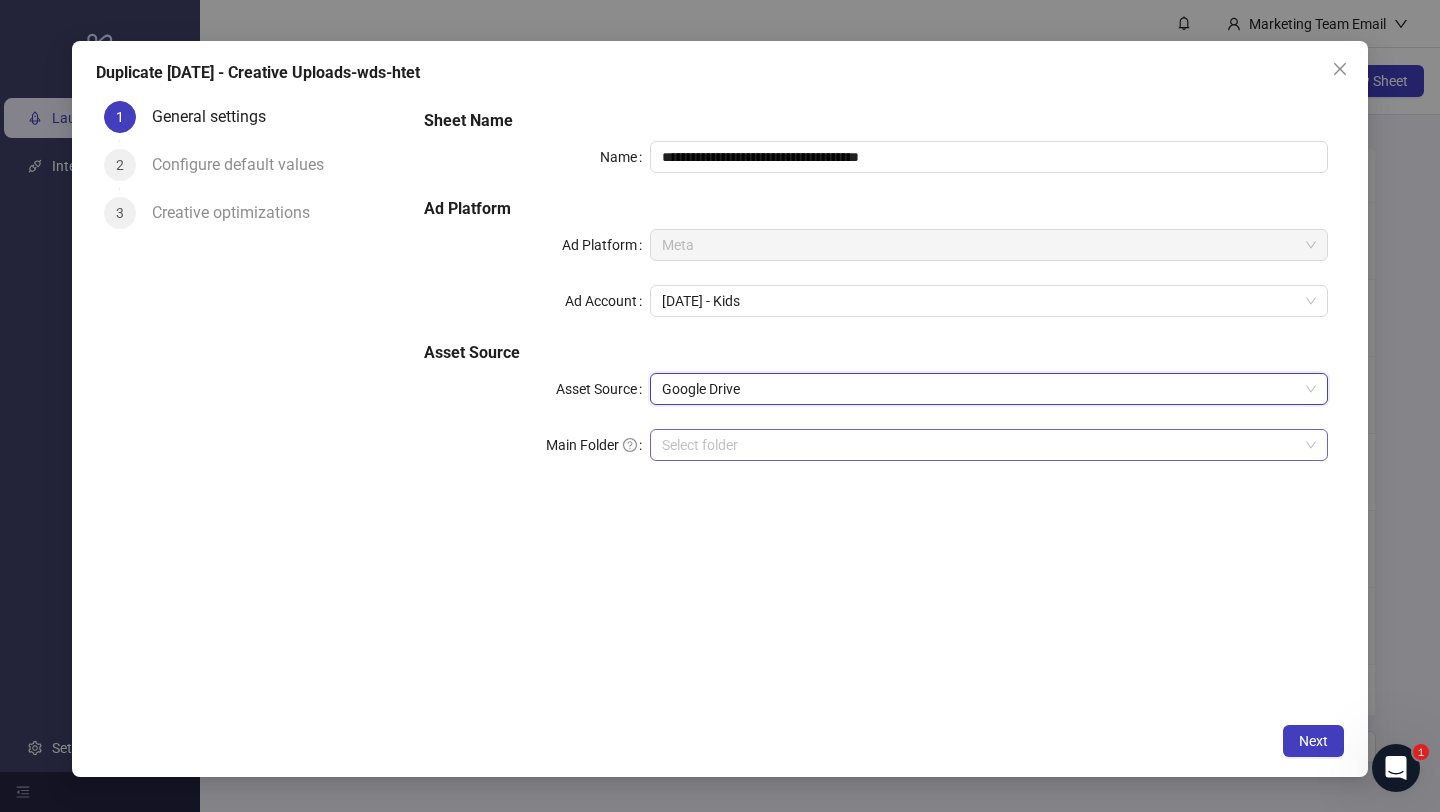 click on "Main Folder" at bounding box center (980, 445) 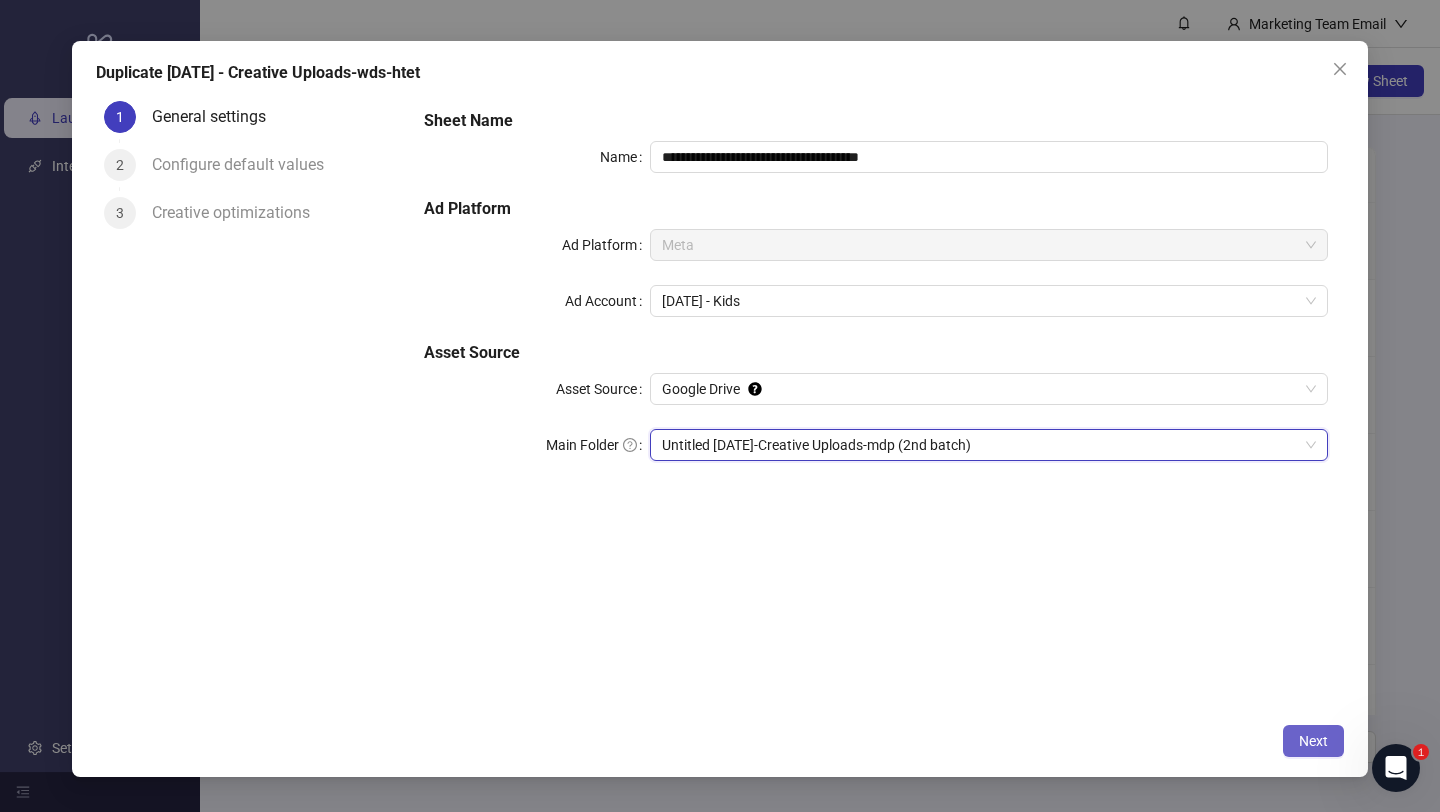 click on "Next" at bounding box center [1313, 741] 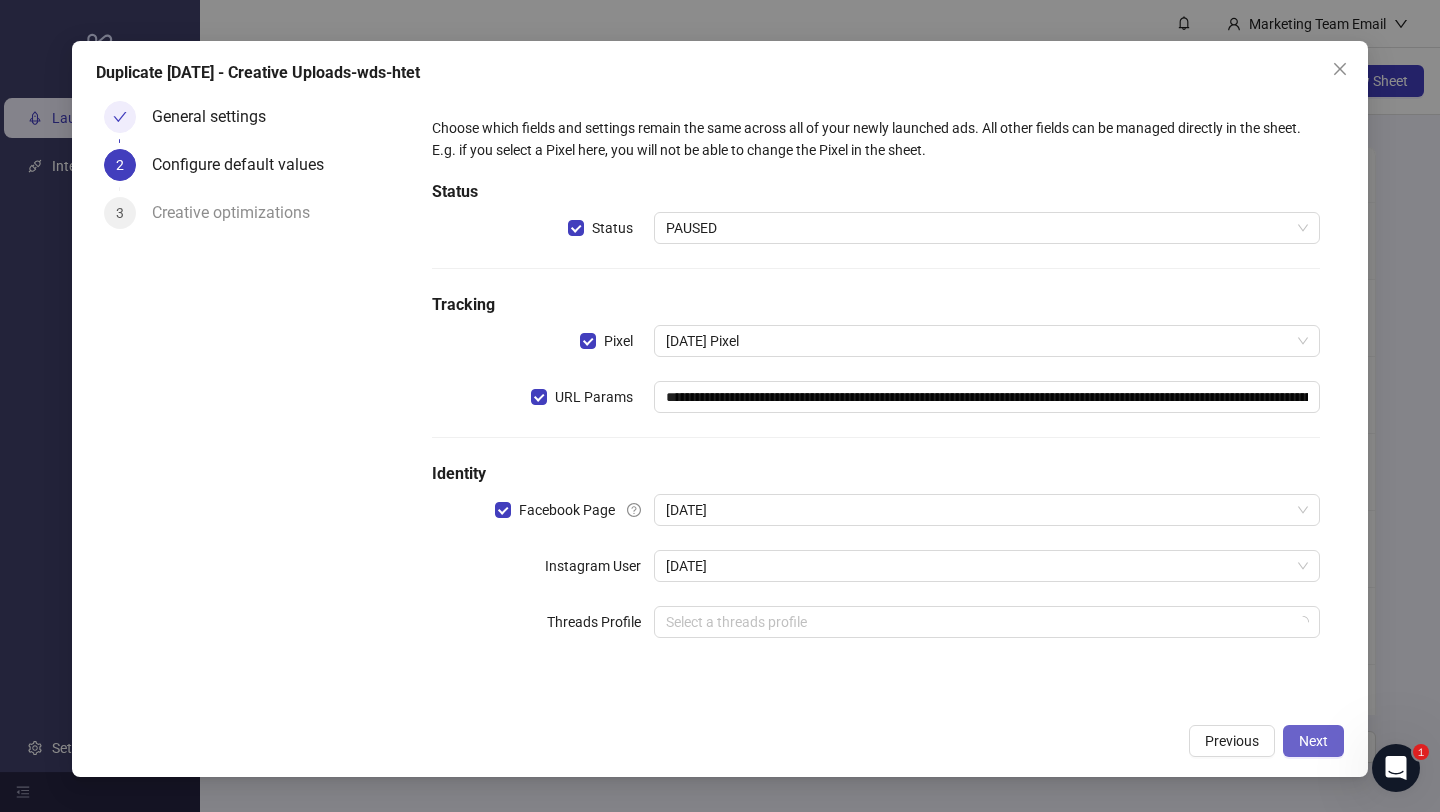 click on "Next" at bounding box center (1313, 741) 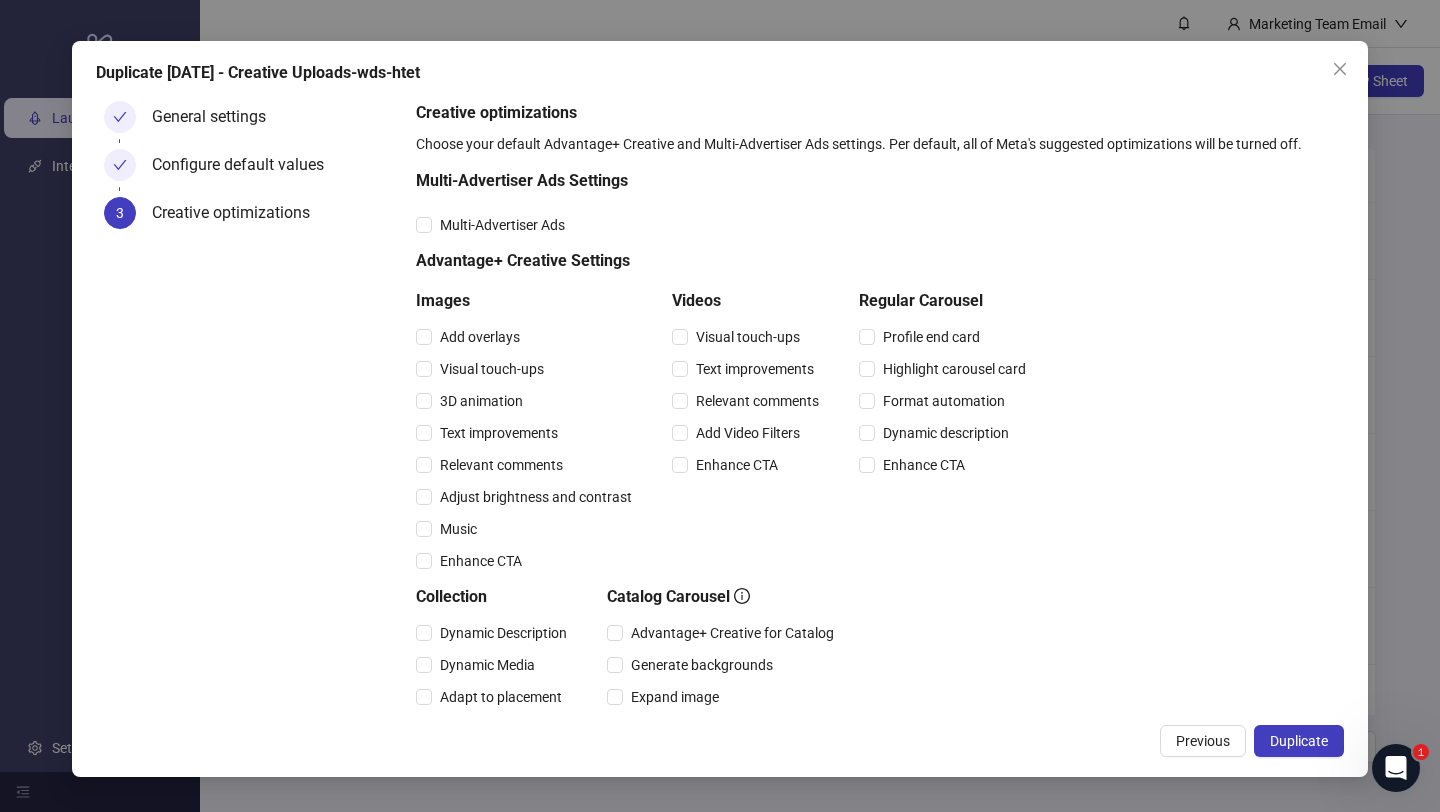 click on "Duplicate" at bounding box center (1299, 741) 